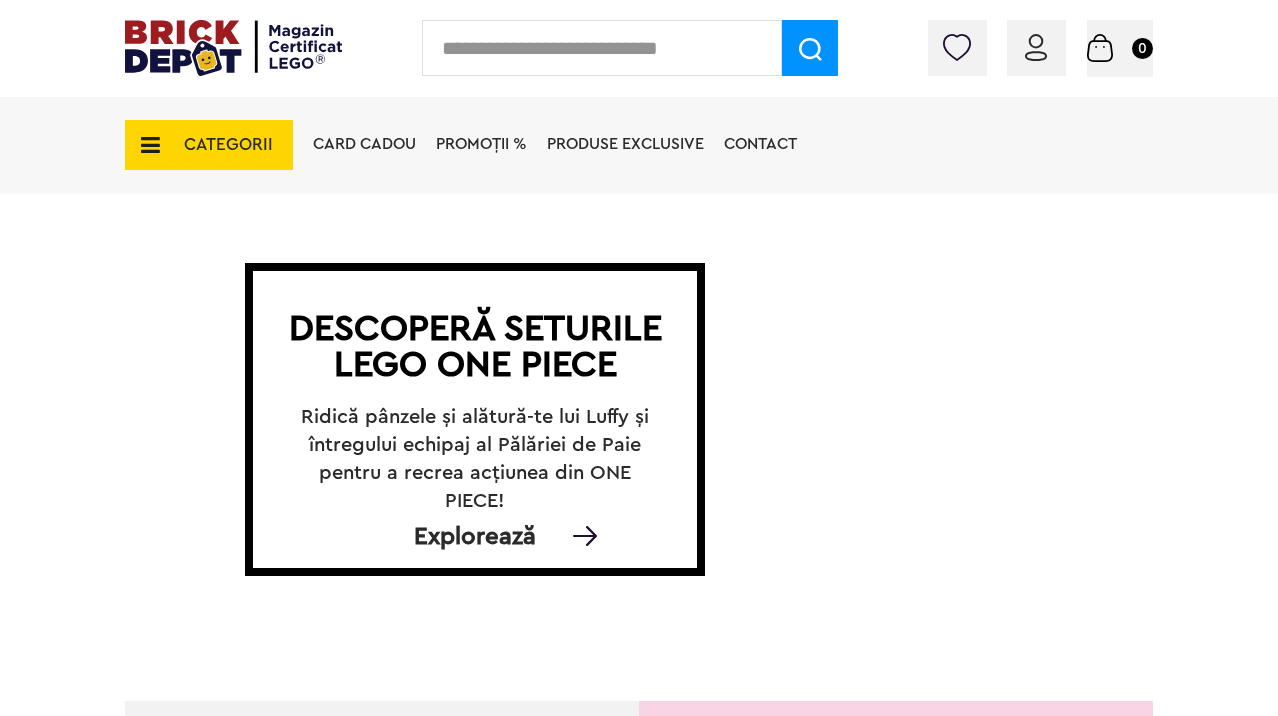 scroll, scrollTop: 0, scrollLeft: 0, axis: both 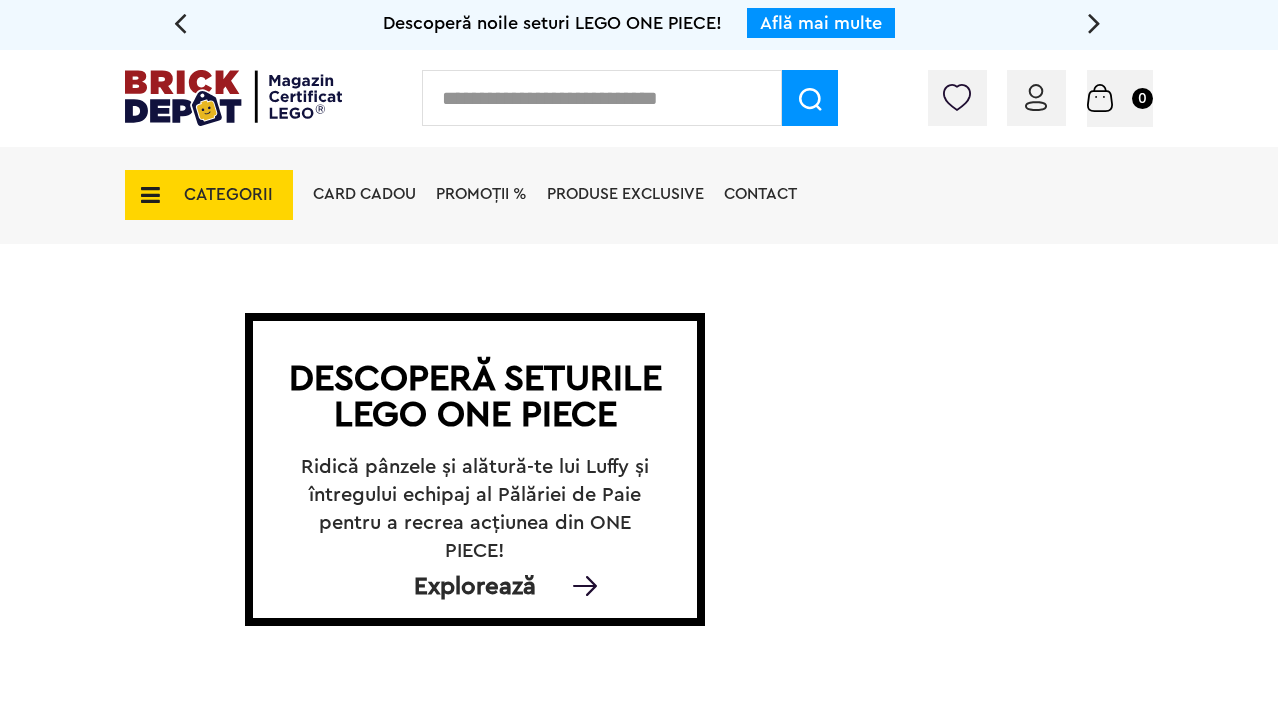 click at bounding box center (1036, 97) 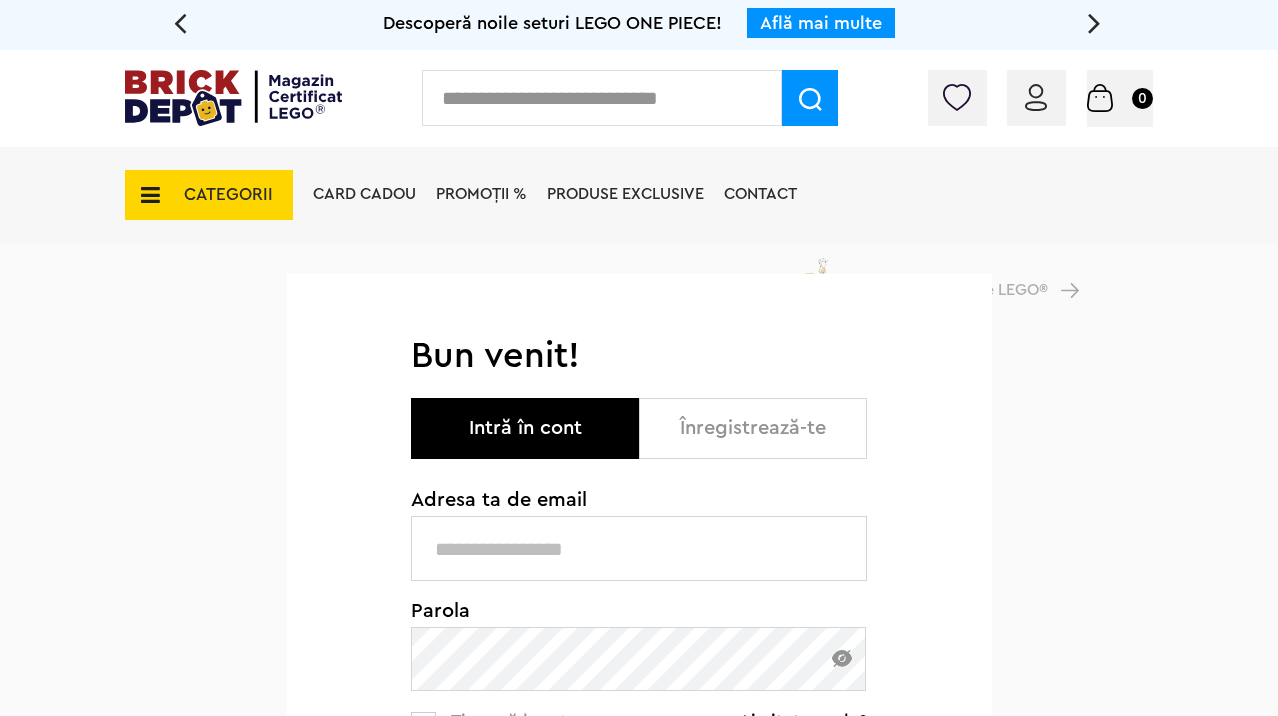 scroll, scrollTop: 0, scrollLeft: 0, axis: both 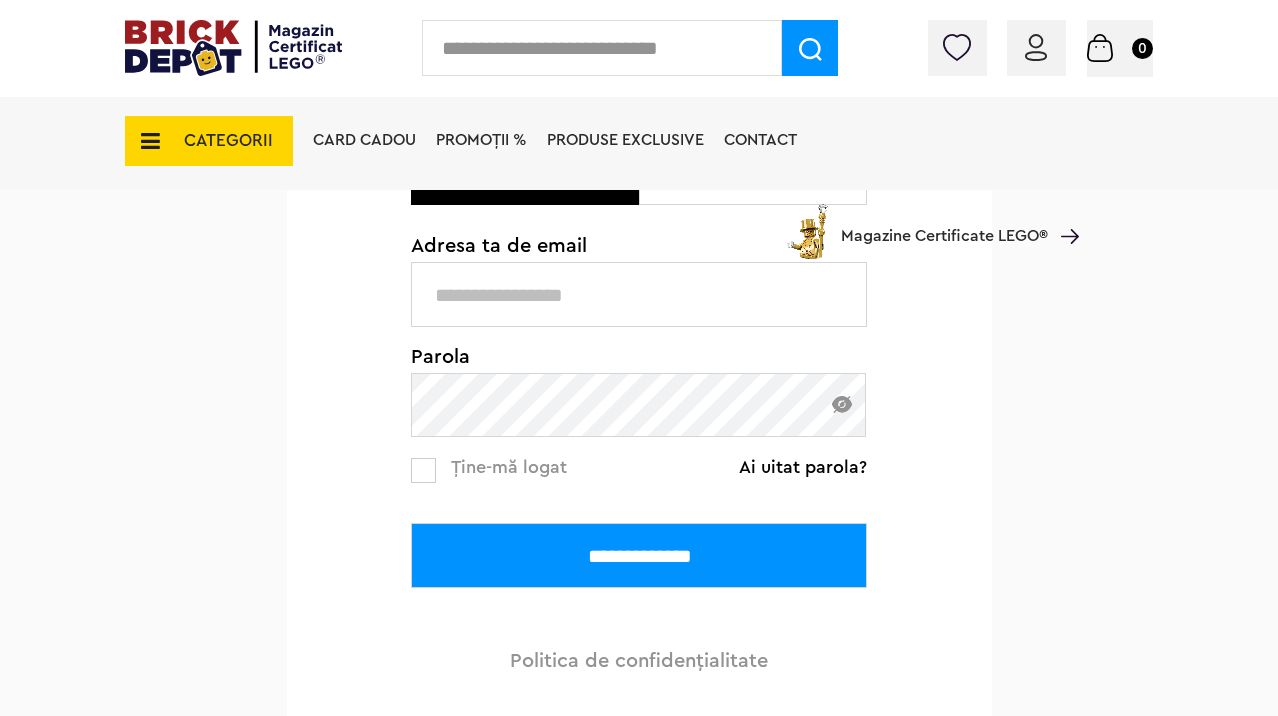 type on "**********" 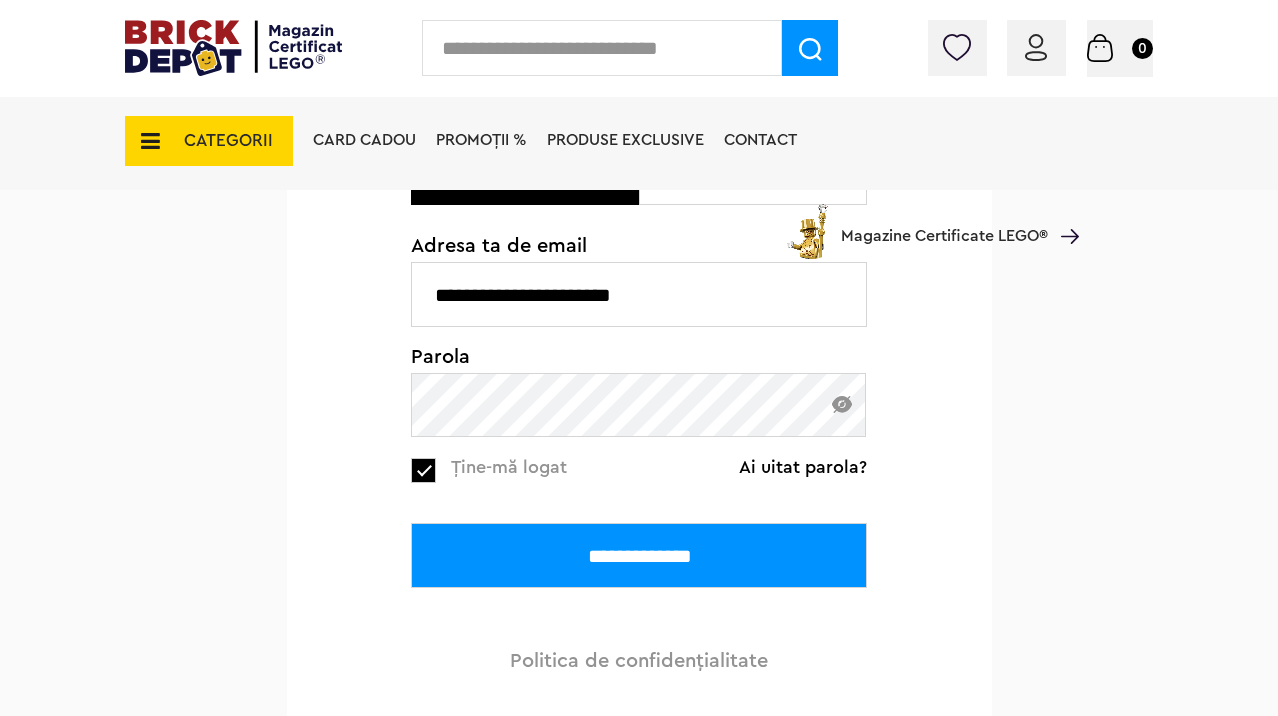 click on "**********" at bounding box center (639, 555) 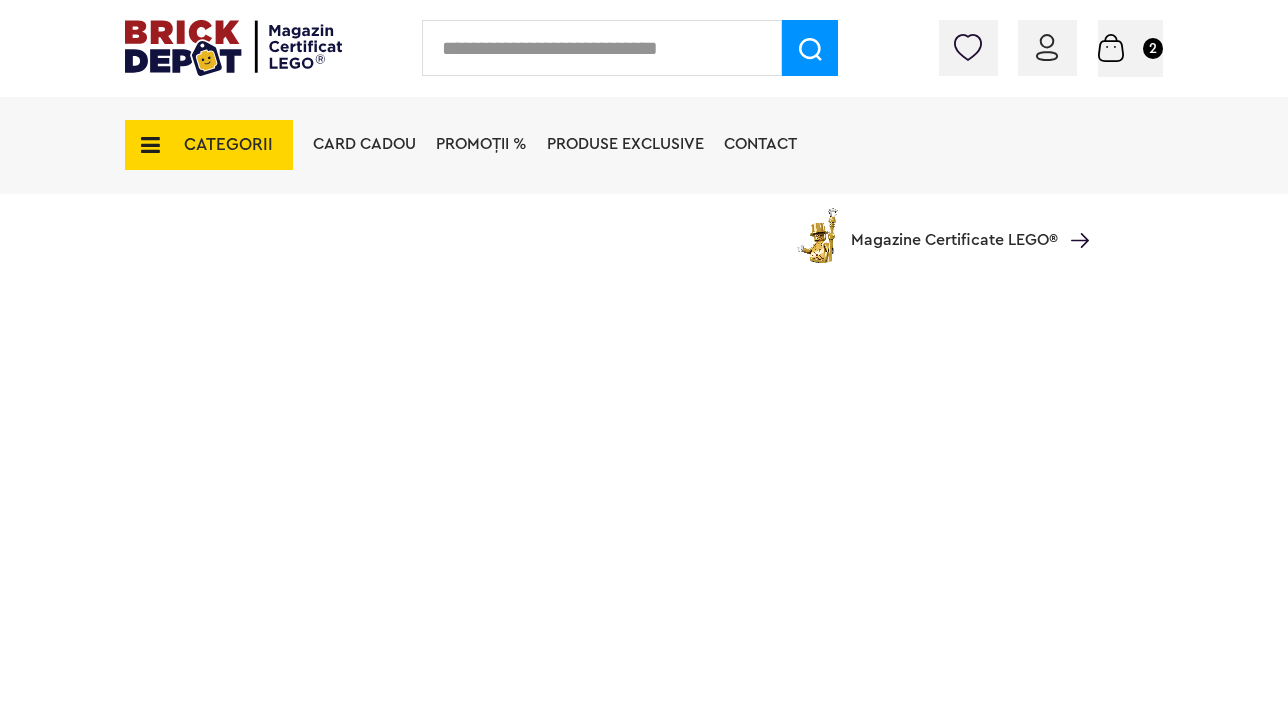 scroll, scrollTop: 0, scrollLeft: 0, axis: both 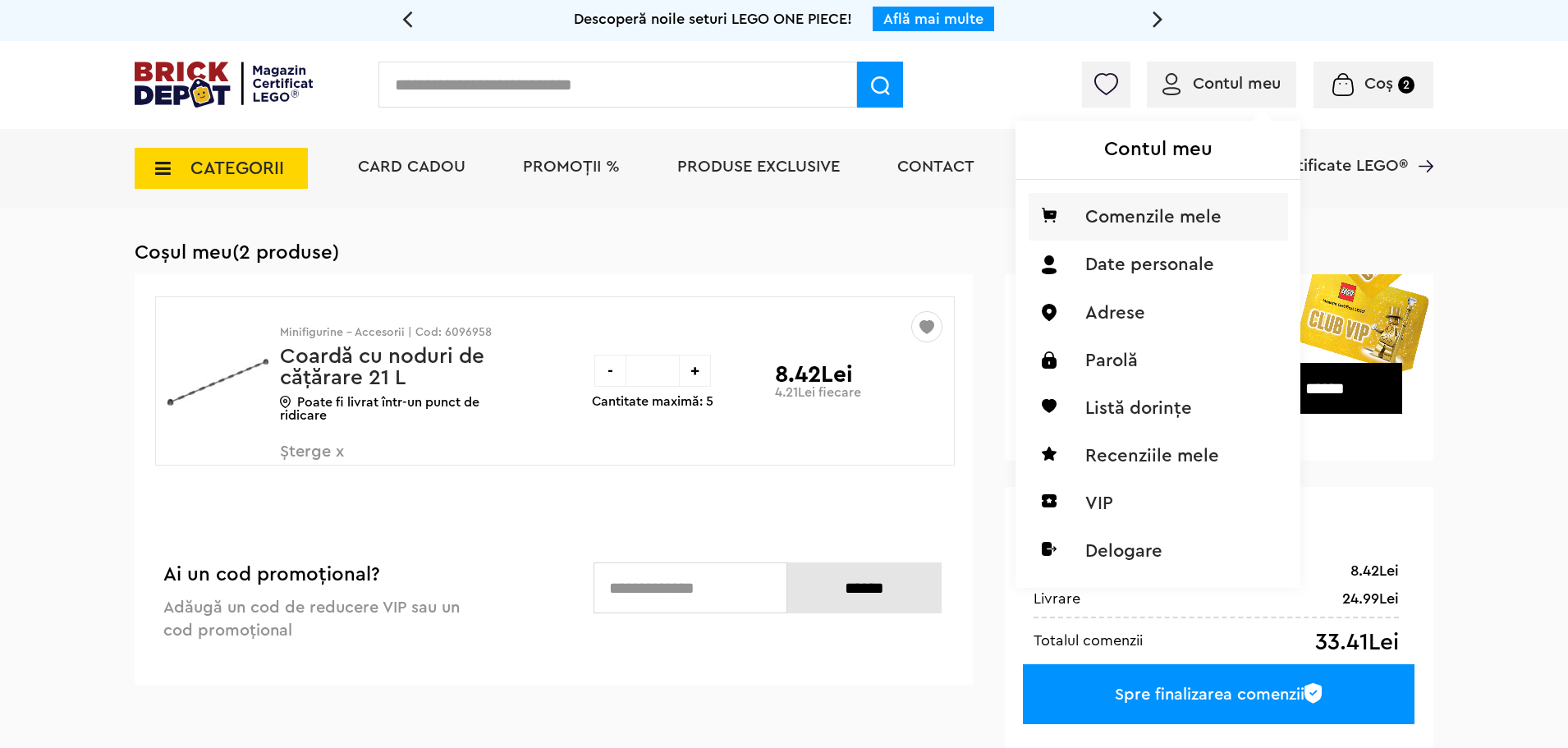 click on "Comenzile mele" at bounding box center [1158, 217] 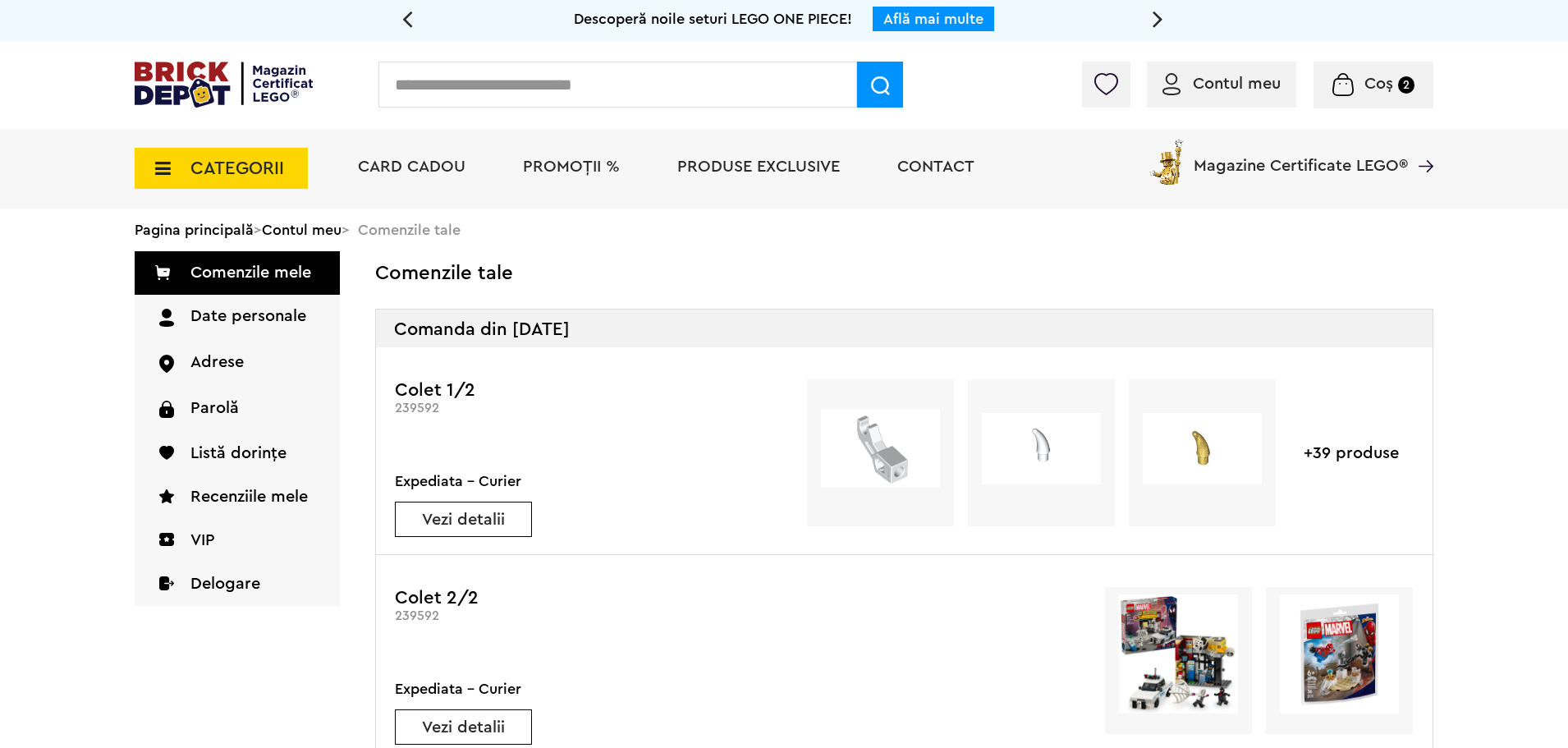 scroll, scrollTop: 0, scrollLeft: 0, axis: both 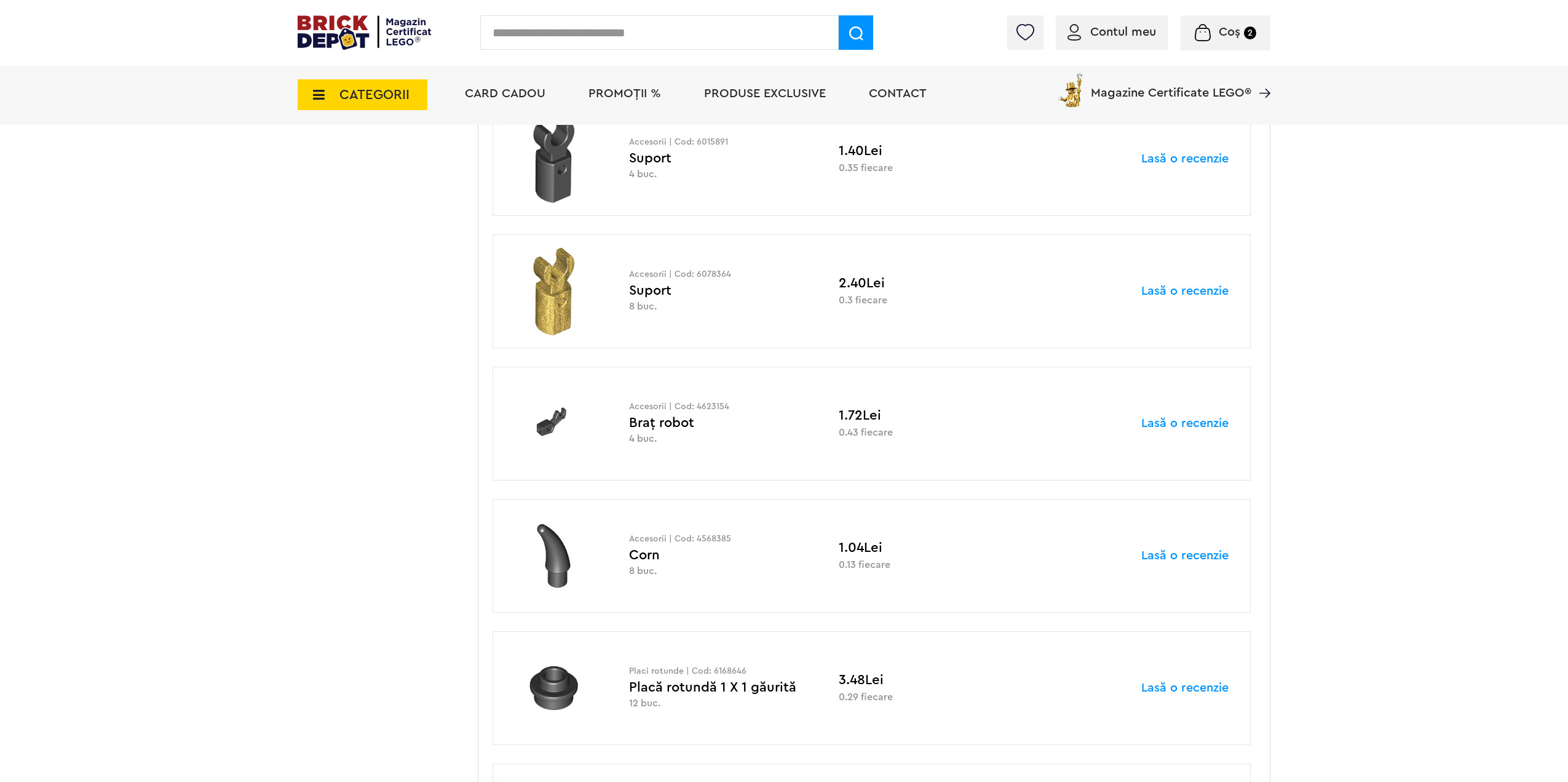 click at bounding box center (364, 33) 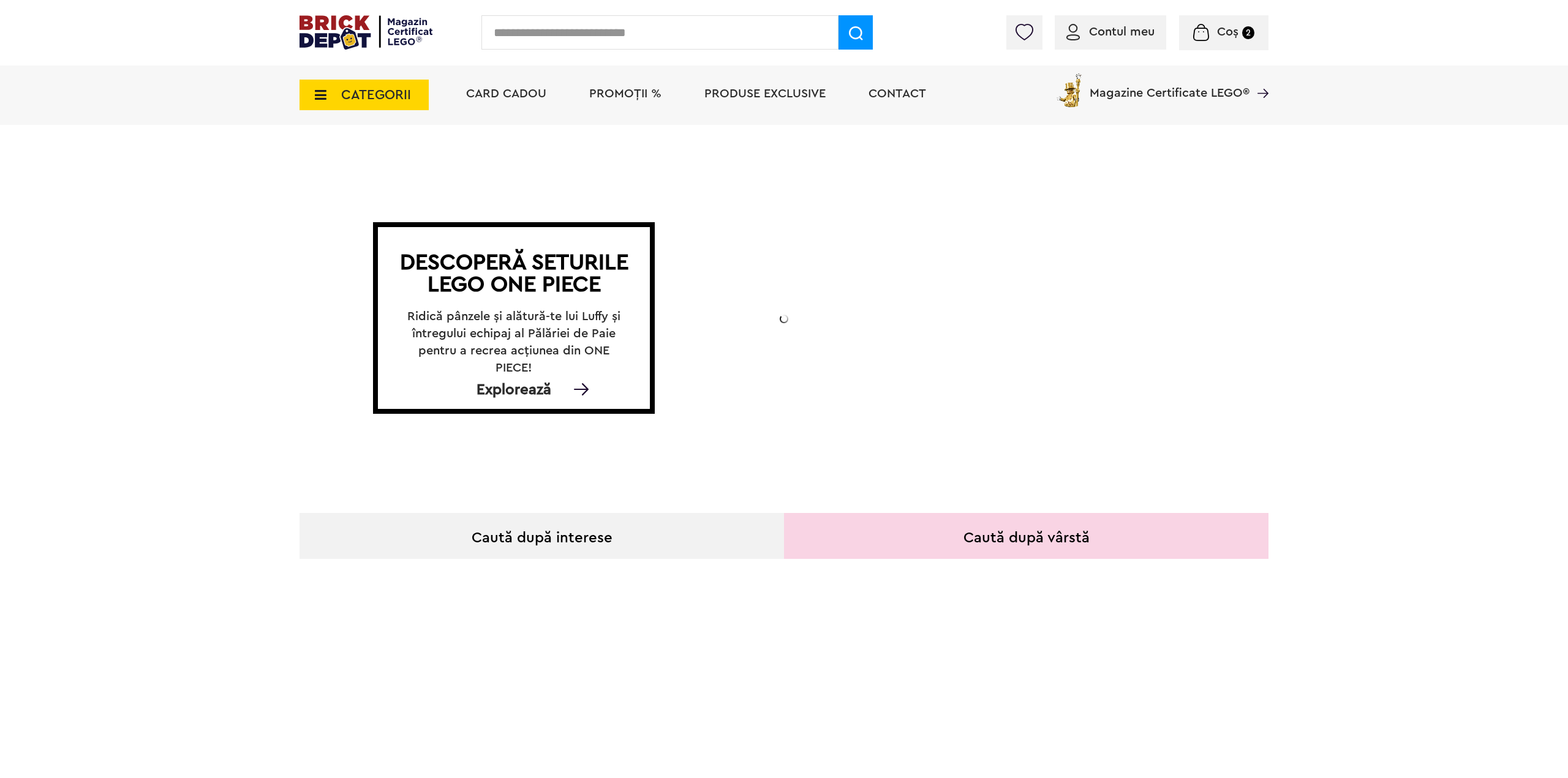 scroll, scrollTop: 0, scrollLeft: 0, axis: both 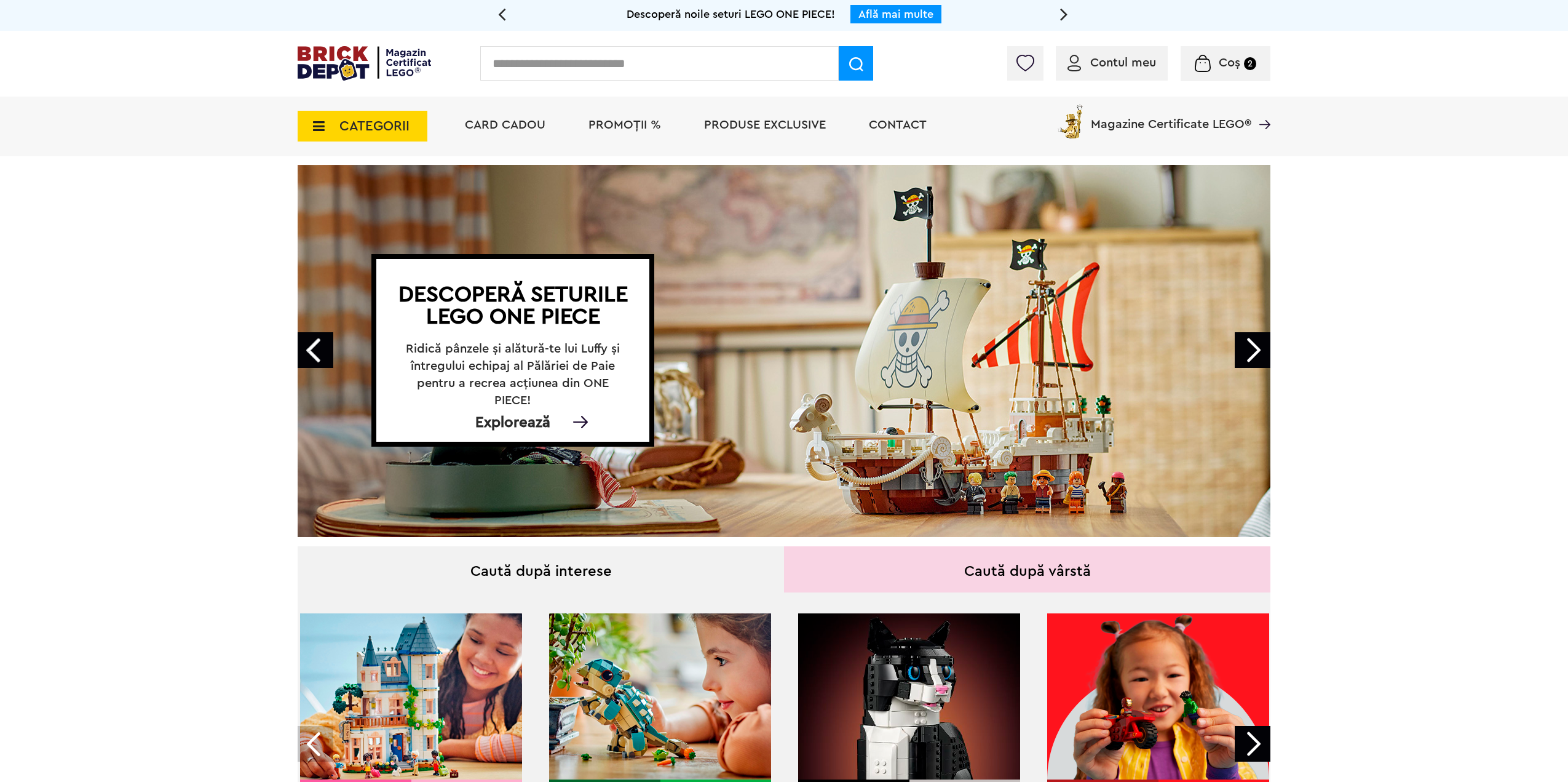 click on "CATEGORII" at bounding box center [362, 126] 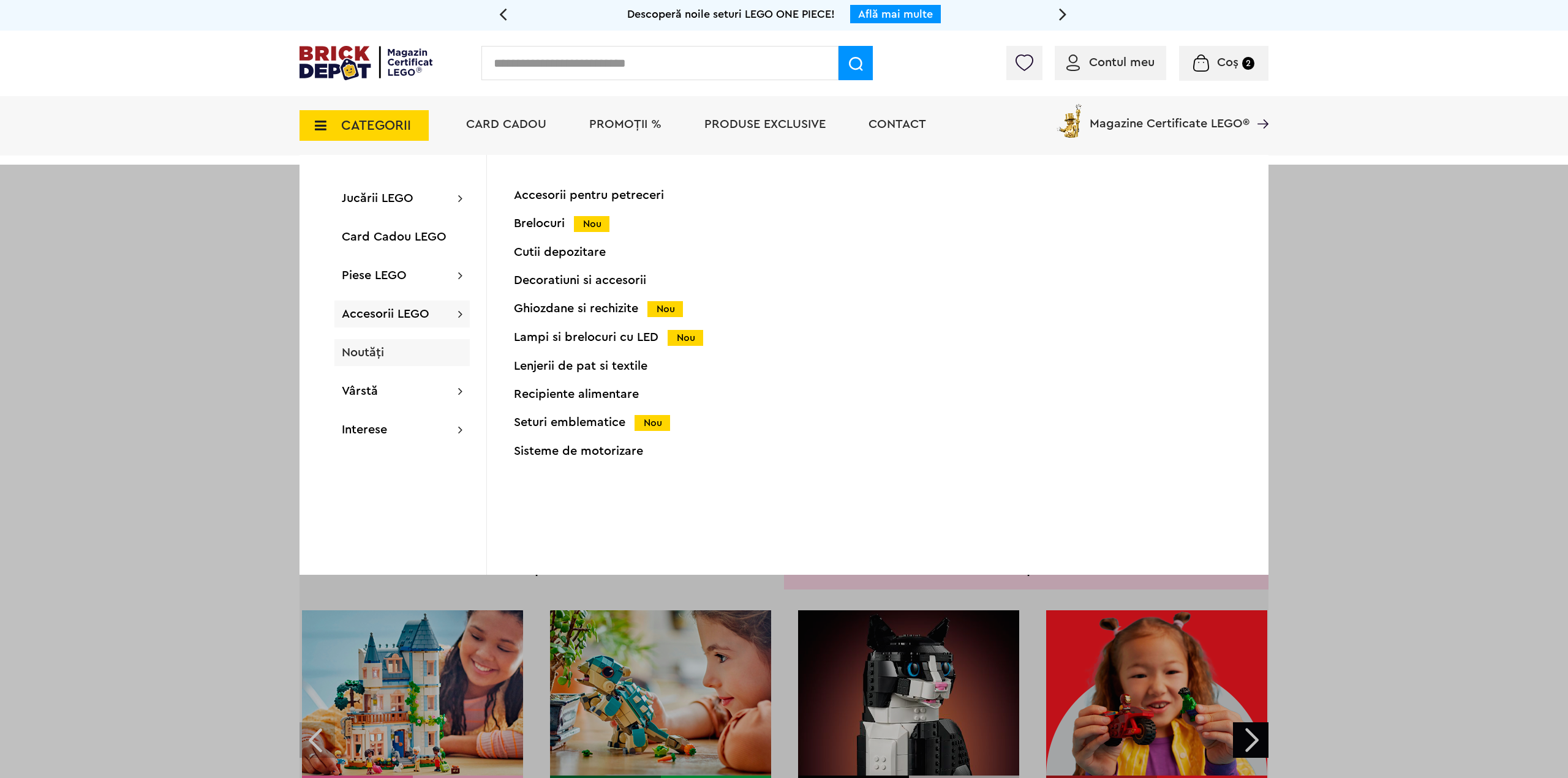 click on "Noutăți" at bounding box center [363, 353] 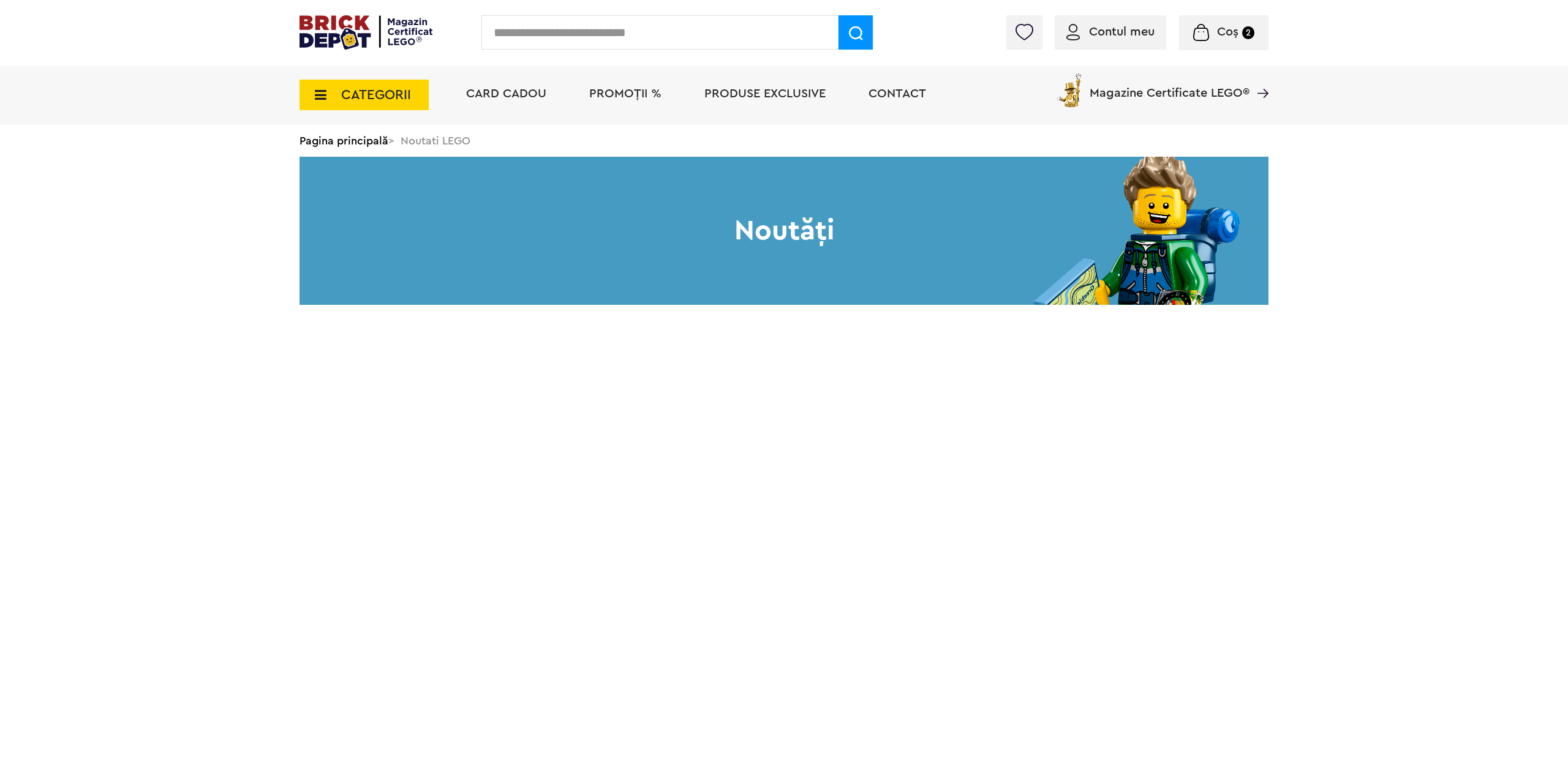 scroll, scrollTop: 0, scrollLeft: 0, axis: both 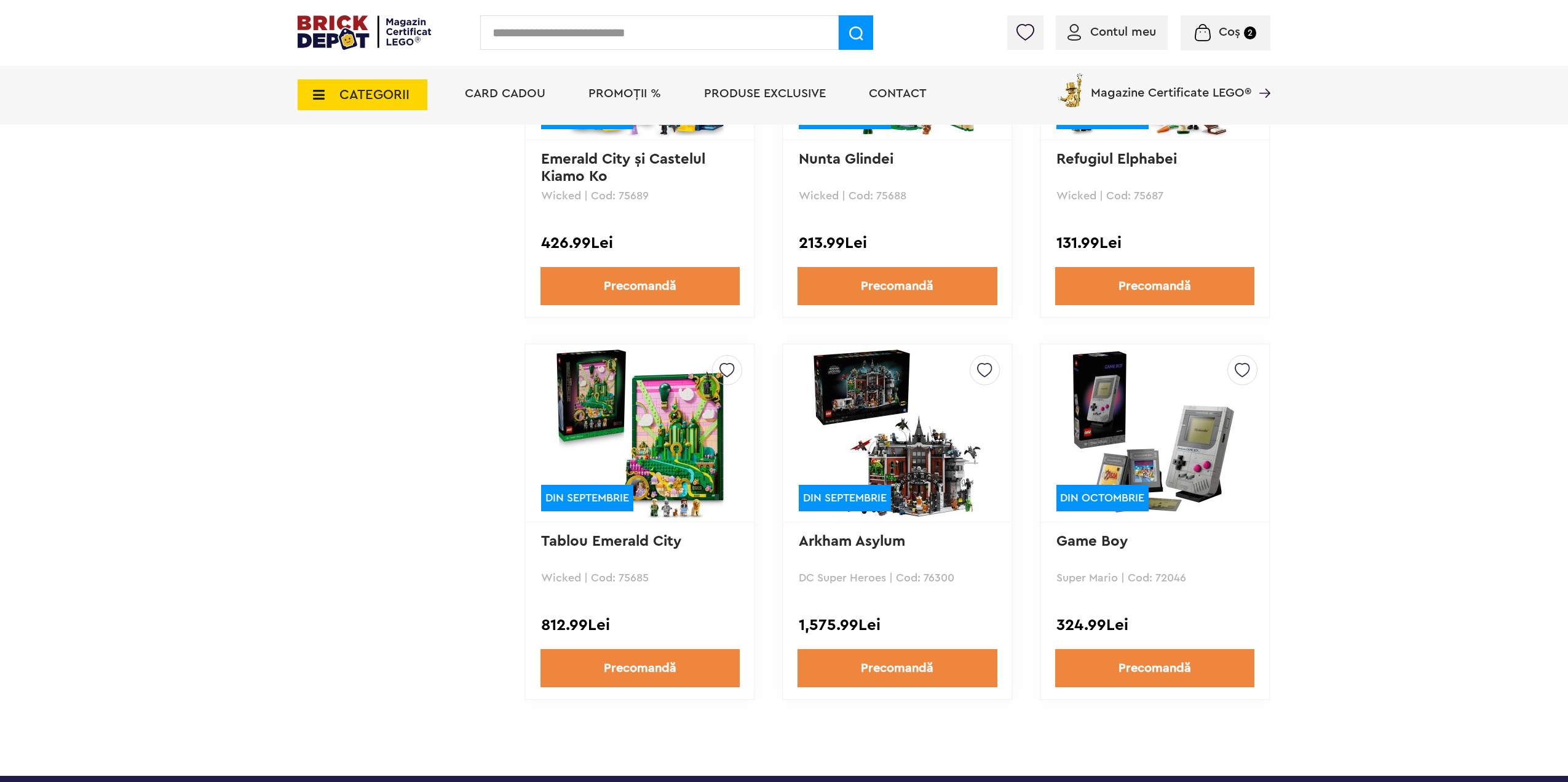 click at bounding box center [1155, 433] 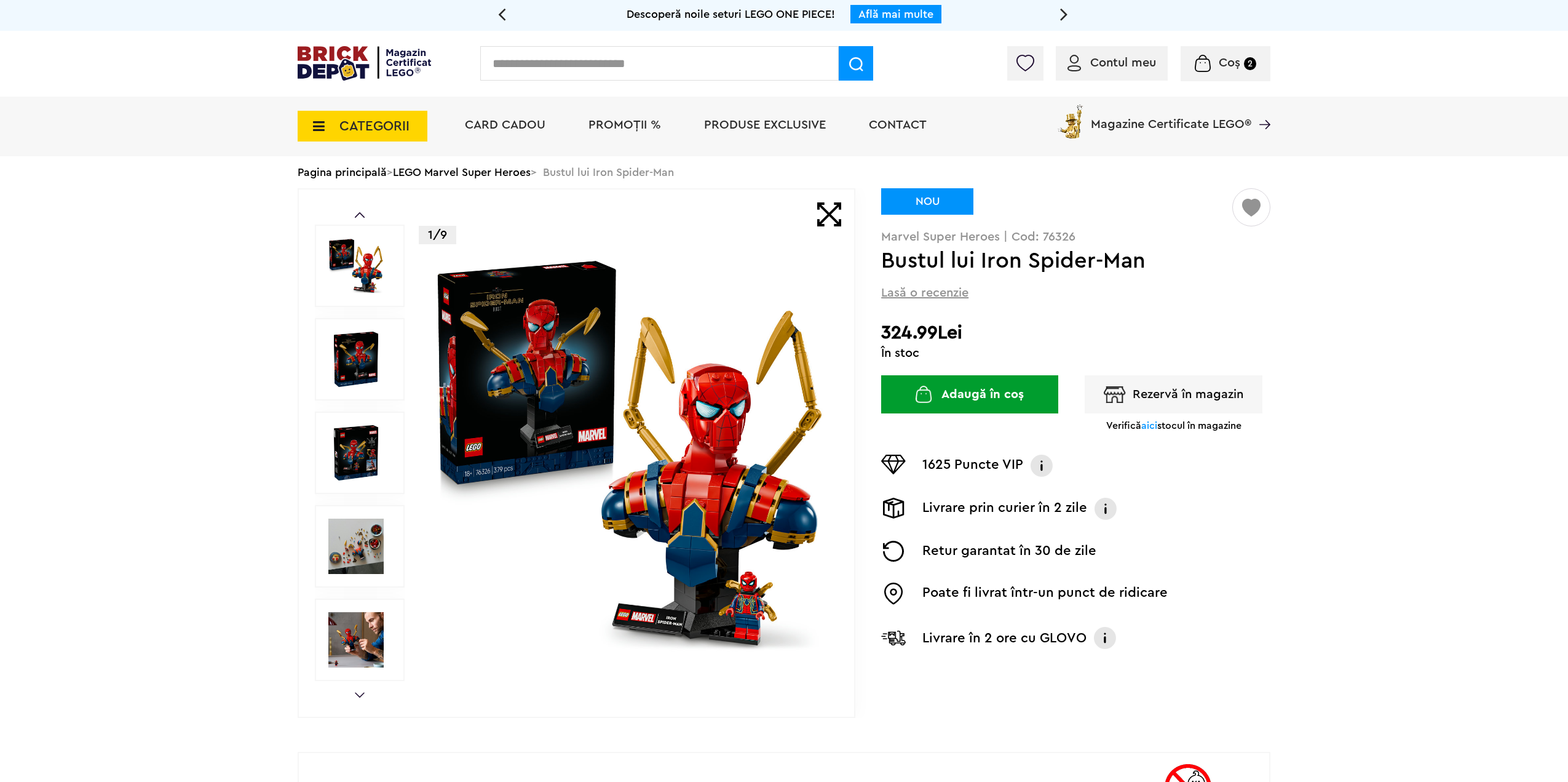 scroll, scrollTop: 0, scrollLeft: 0, axis: both 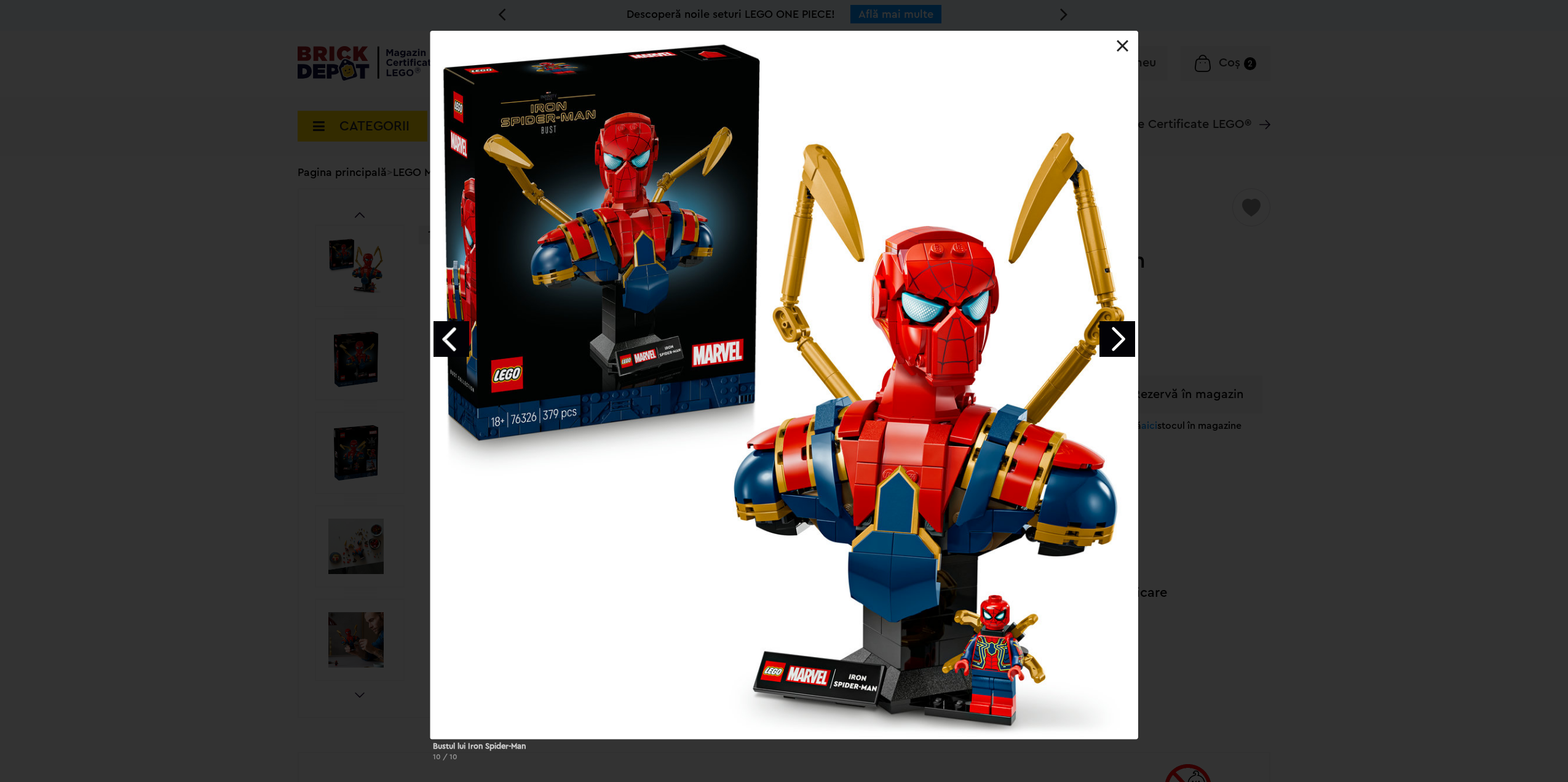 click on "Bustul lui Iron Spider-Man 10 / 10" at bounding box center (784, 401) 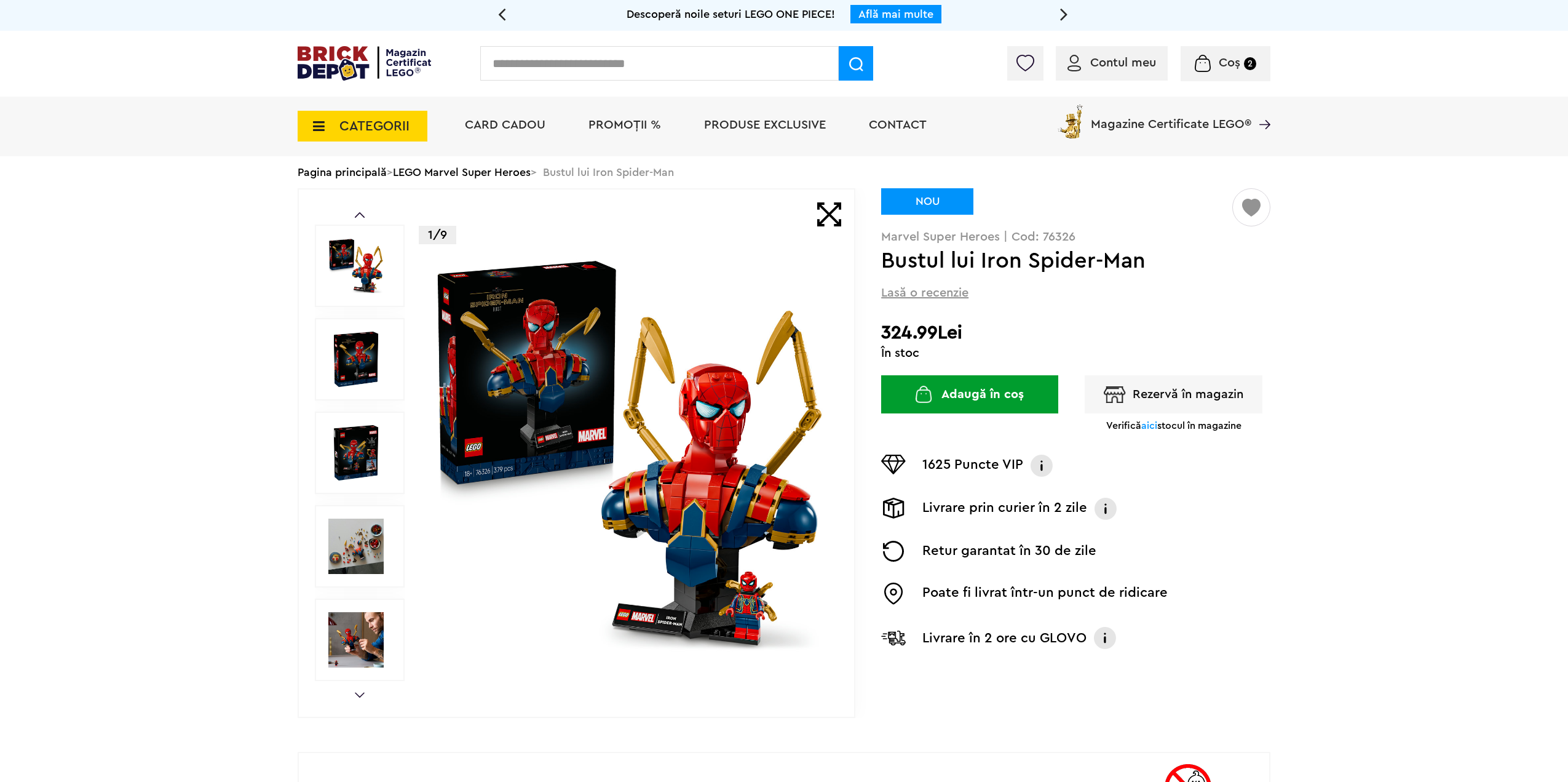 click at bounding box center [630, 453] 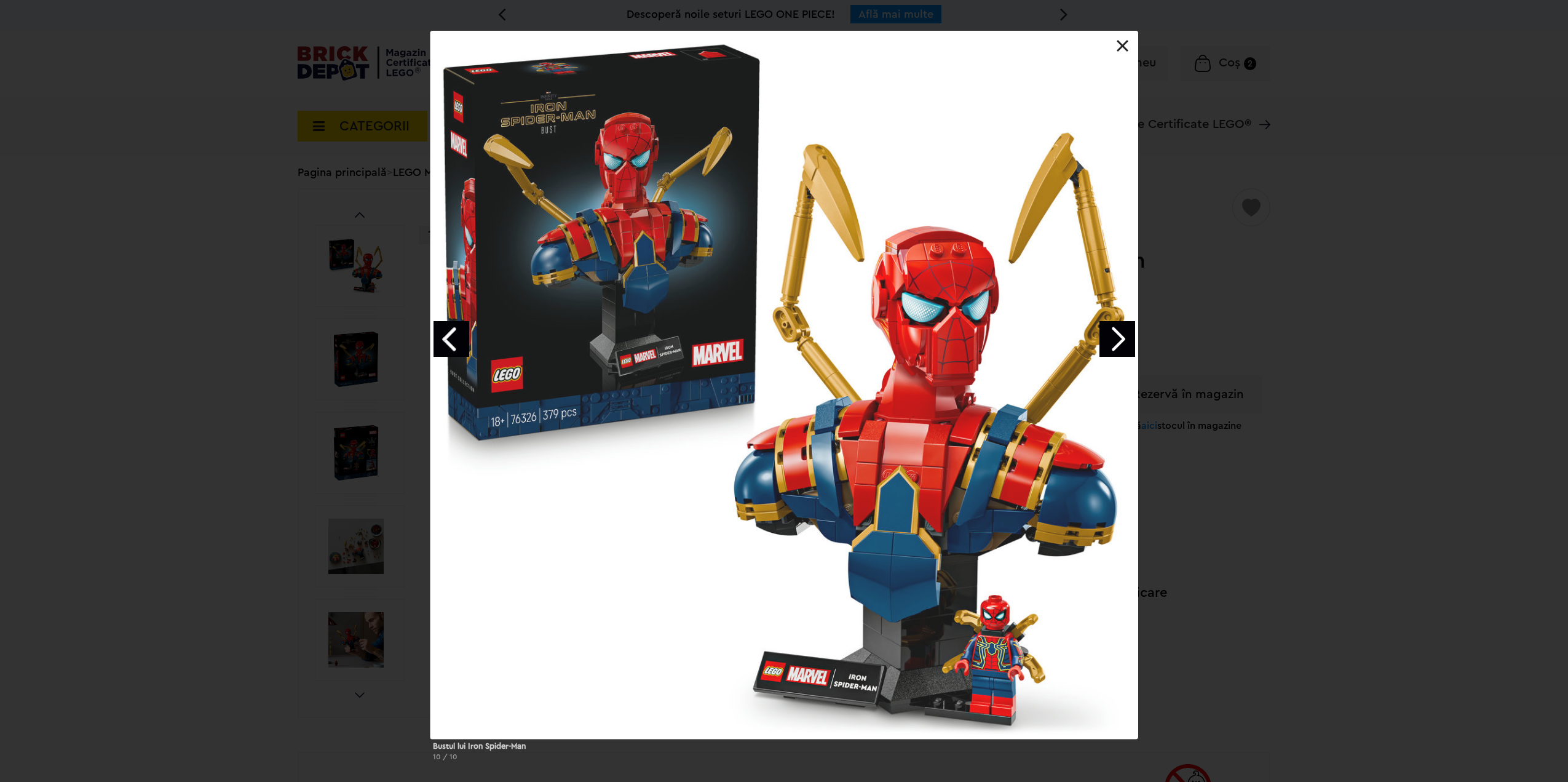 click at bounding box center (784, 385) 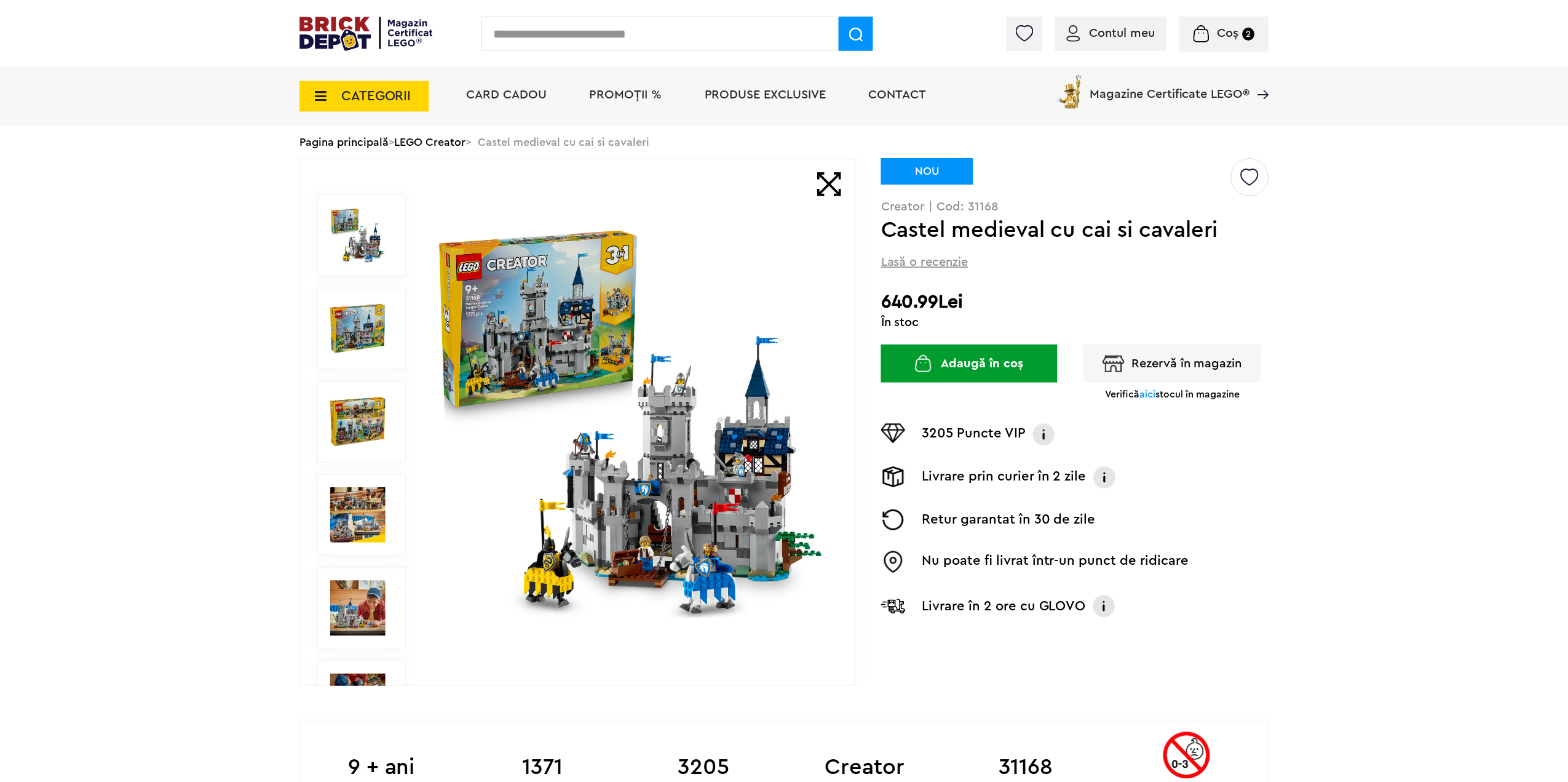 scroll, scrollTop: 0, scrollLeft: 0, axis: both 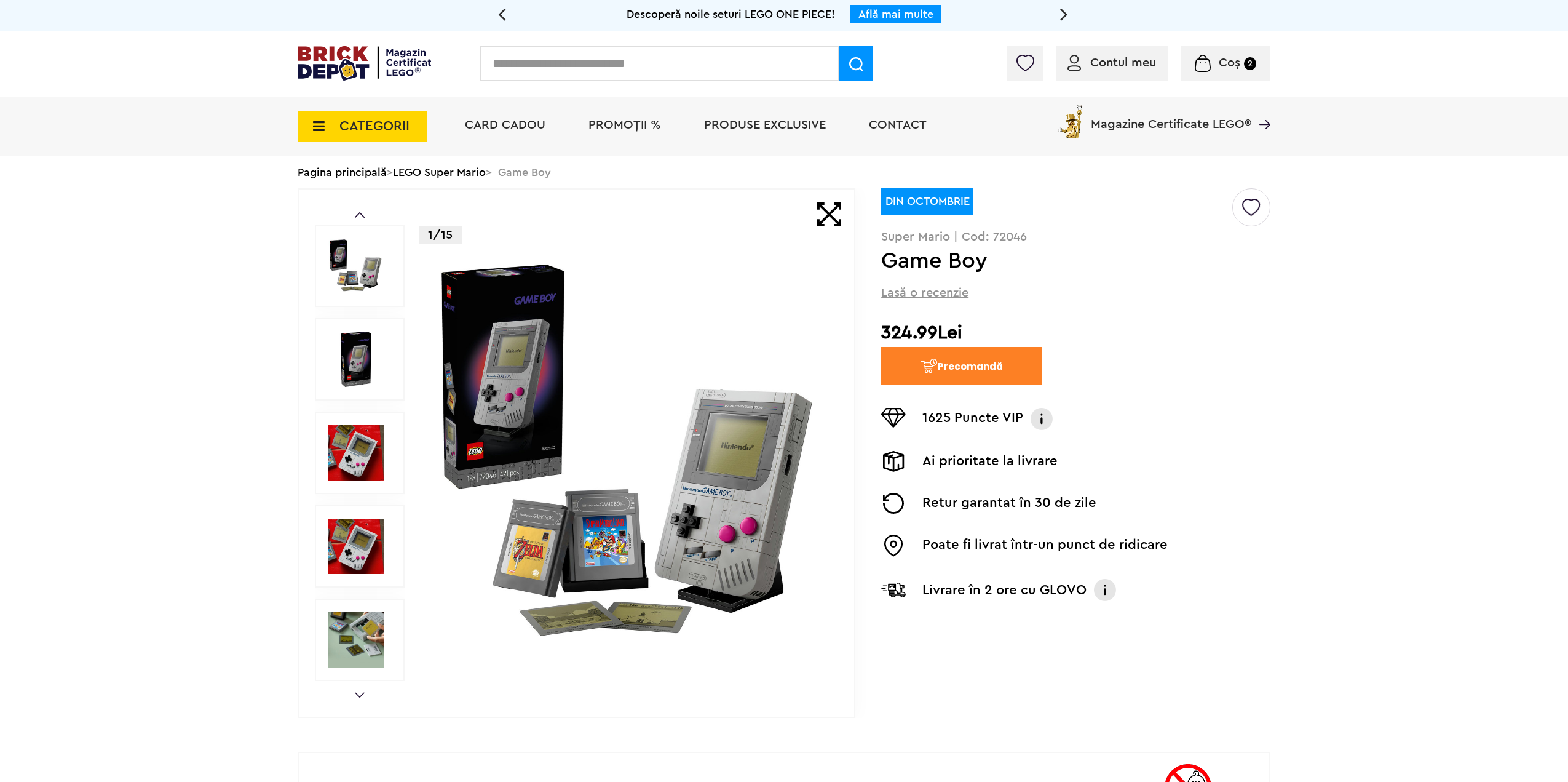 click at bounding box center [1251, 207] 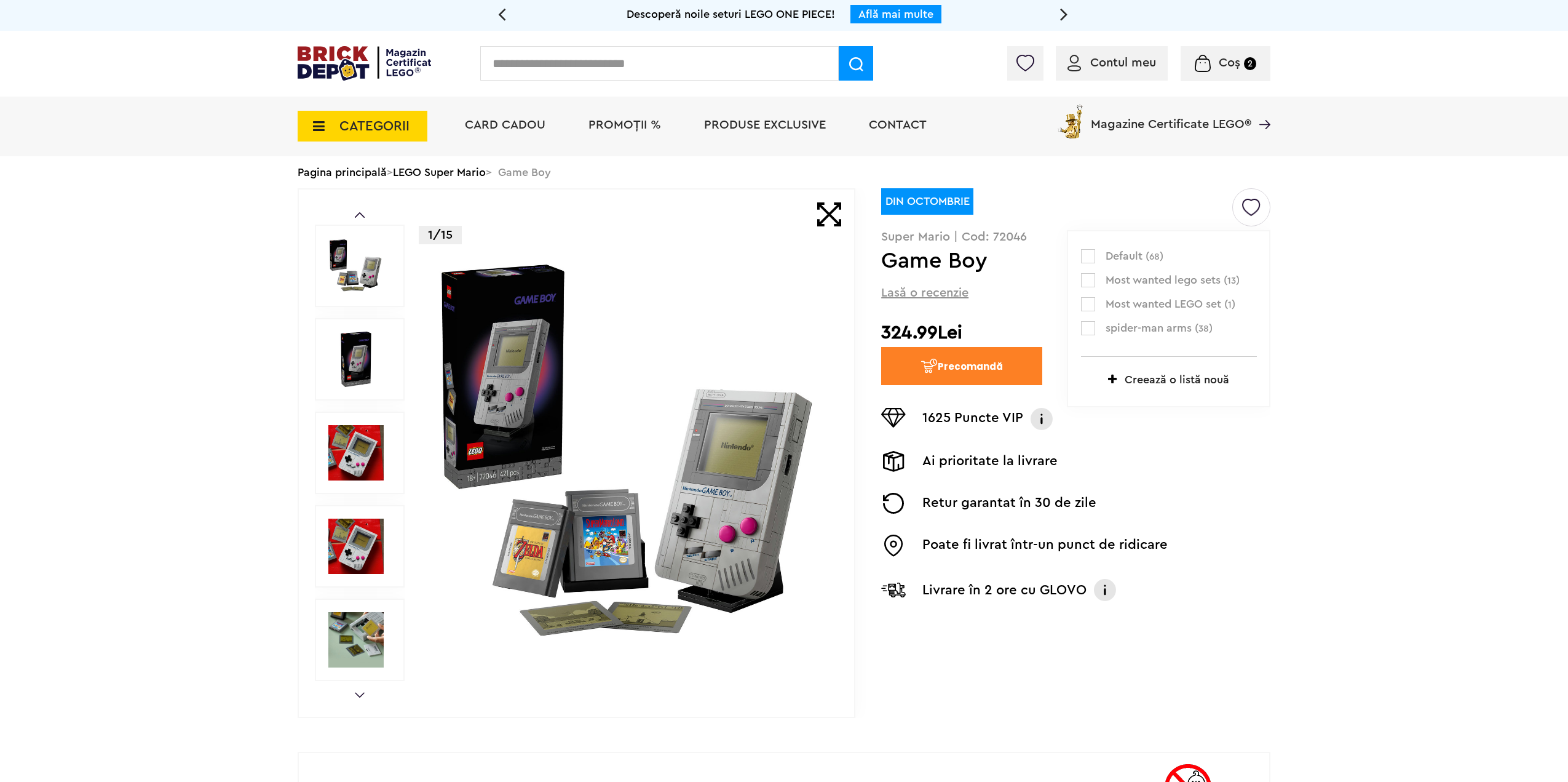 click at bounding box center (1088, 304) 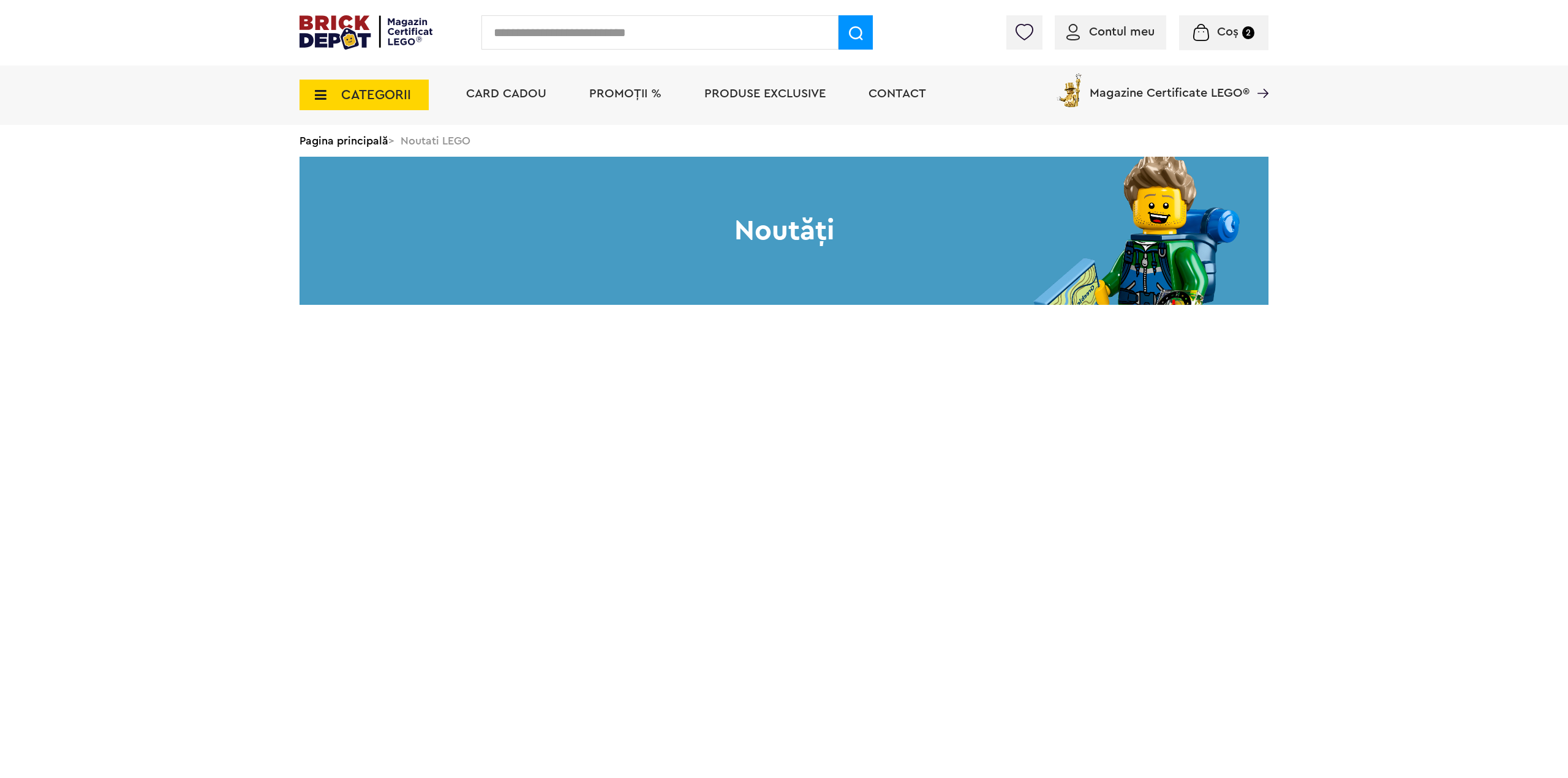 scroll, scrollTop: 0, scrollLeft: 0, axis: both 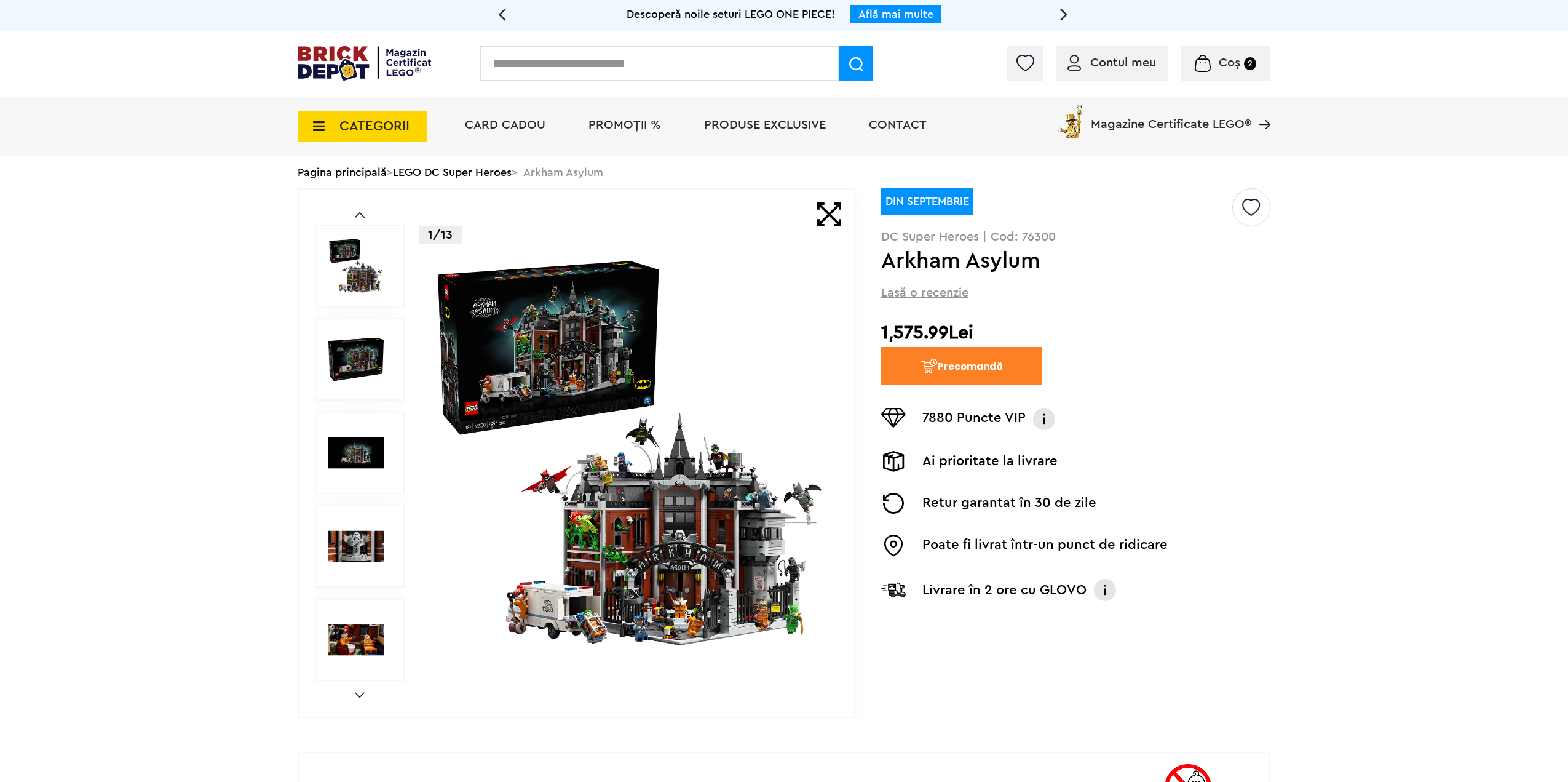 click at bounding box center (630, 453) 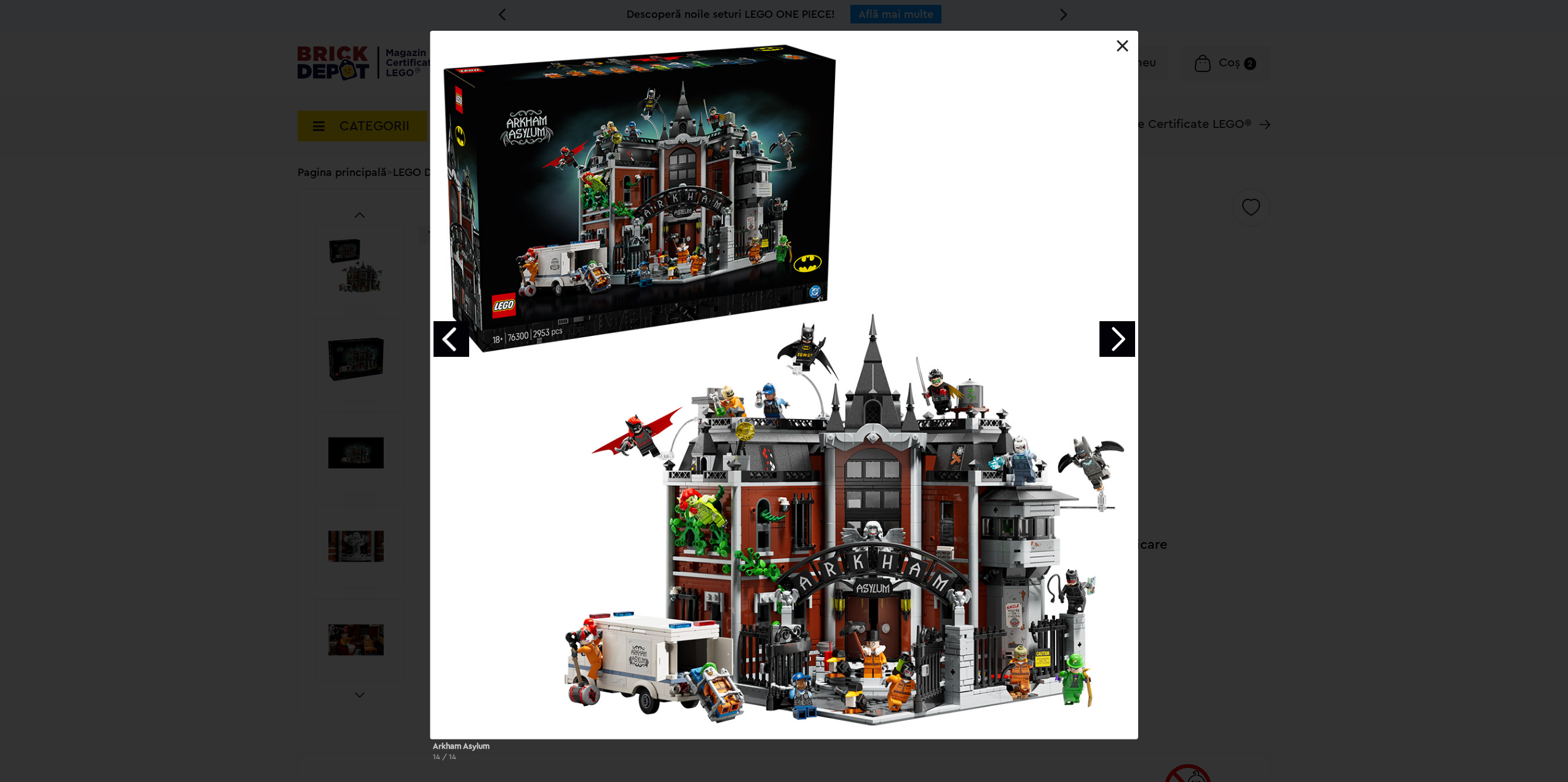 click at bounding box center (1117, 339) 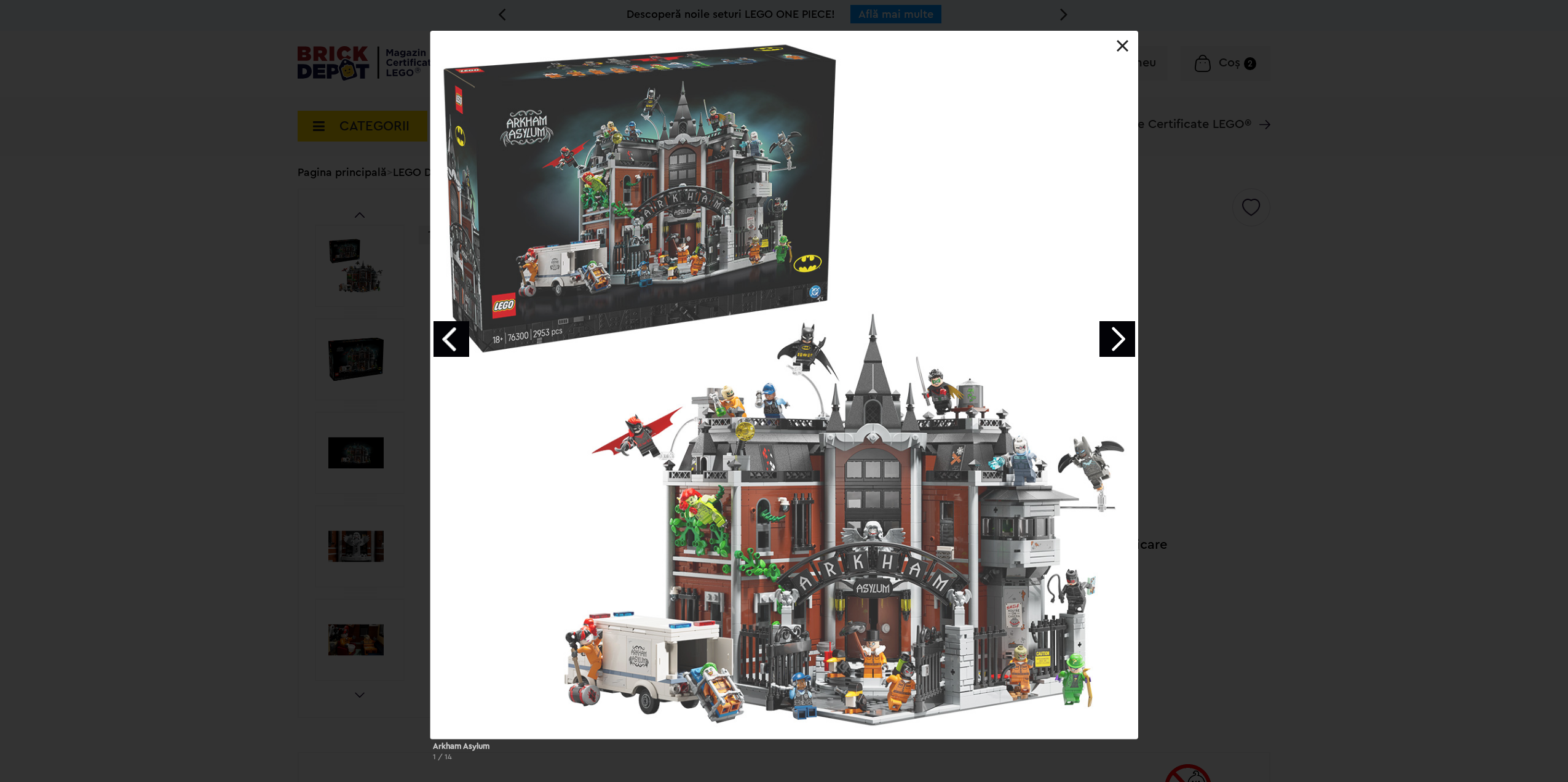 click at bounding box center (1117, 339) 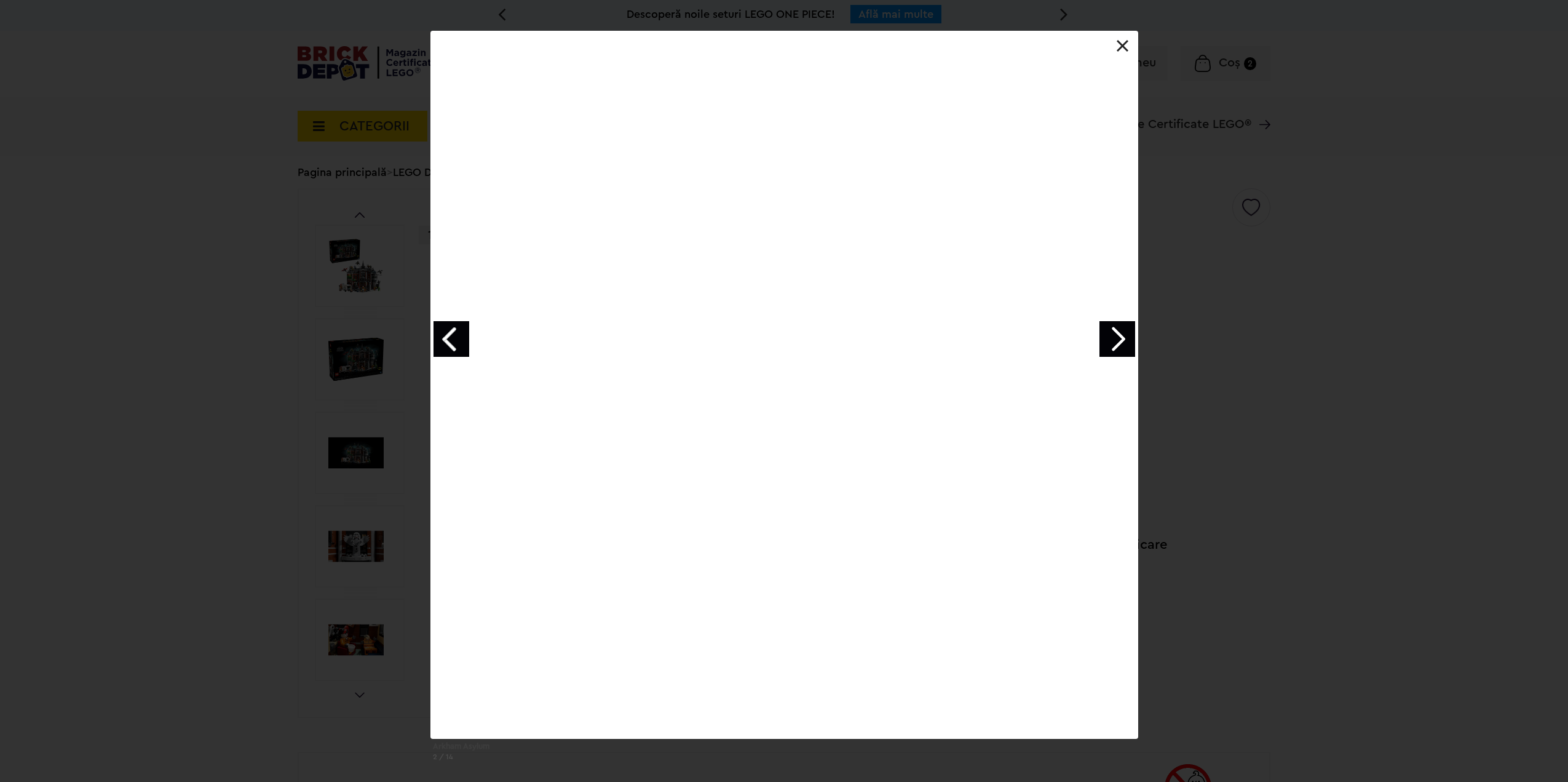 click at bounding box center [1117, 339] 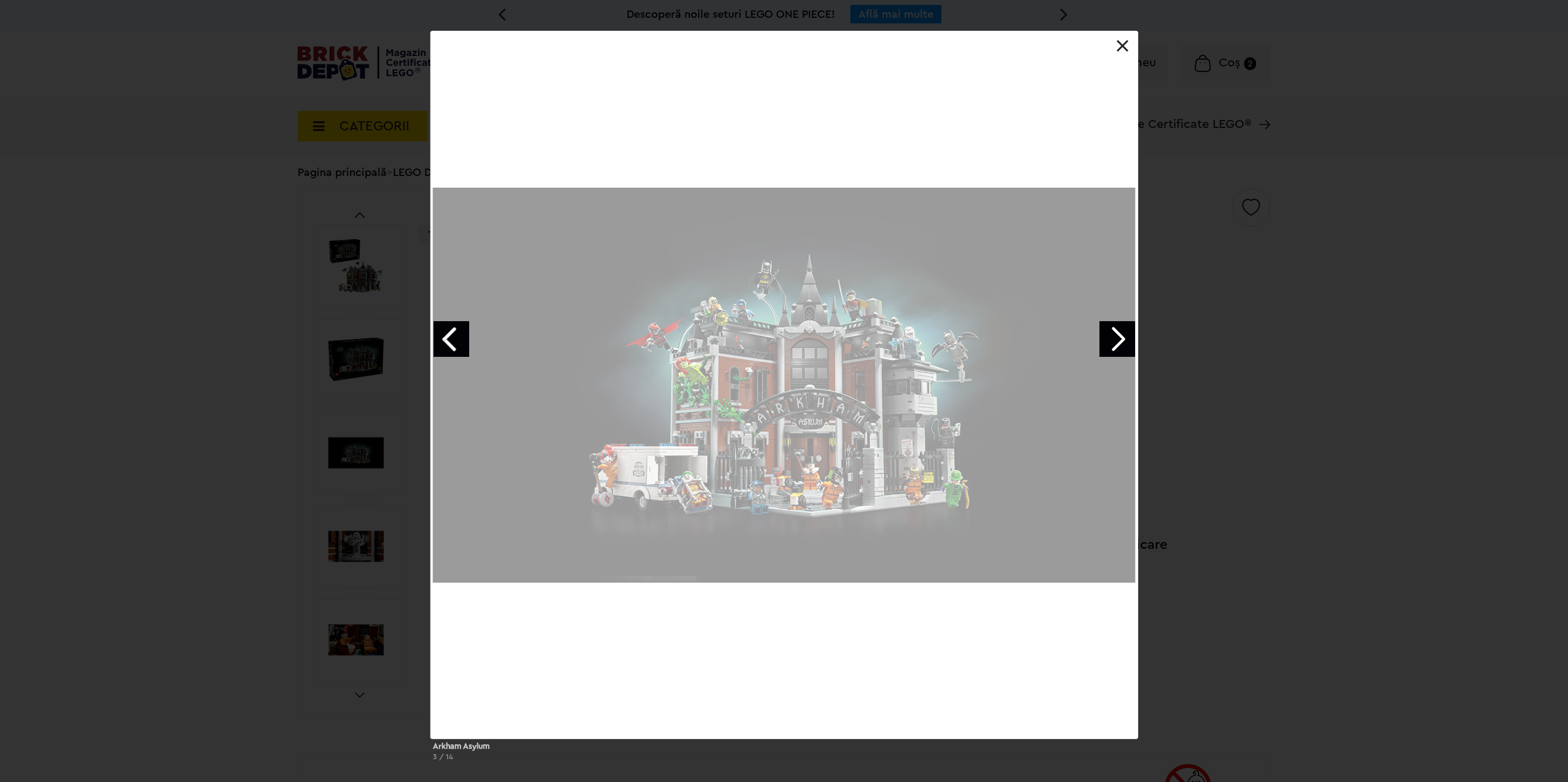 click at bounding box center (1117, 339) 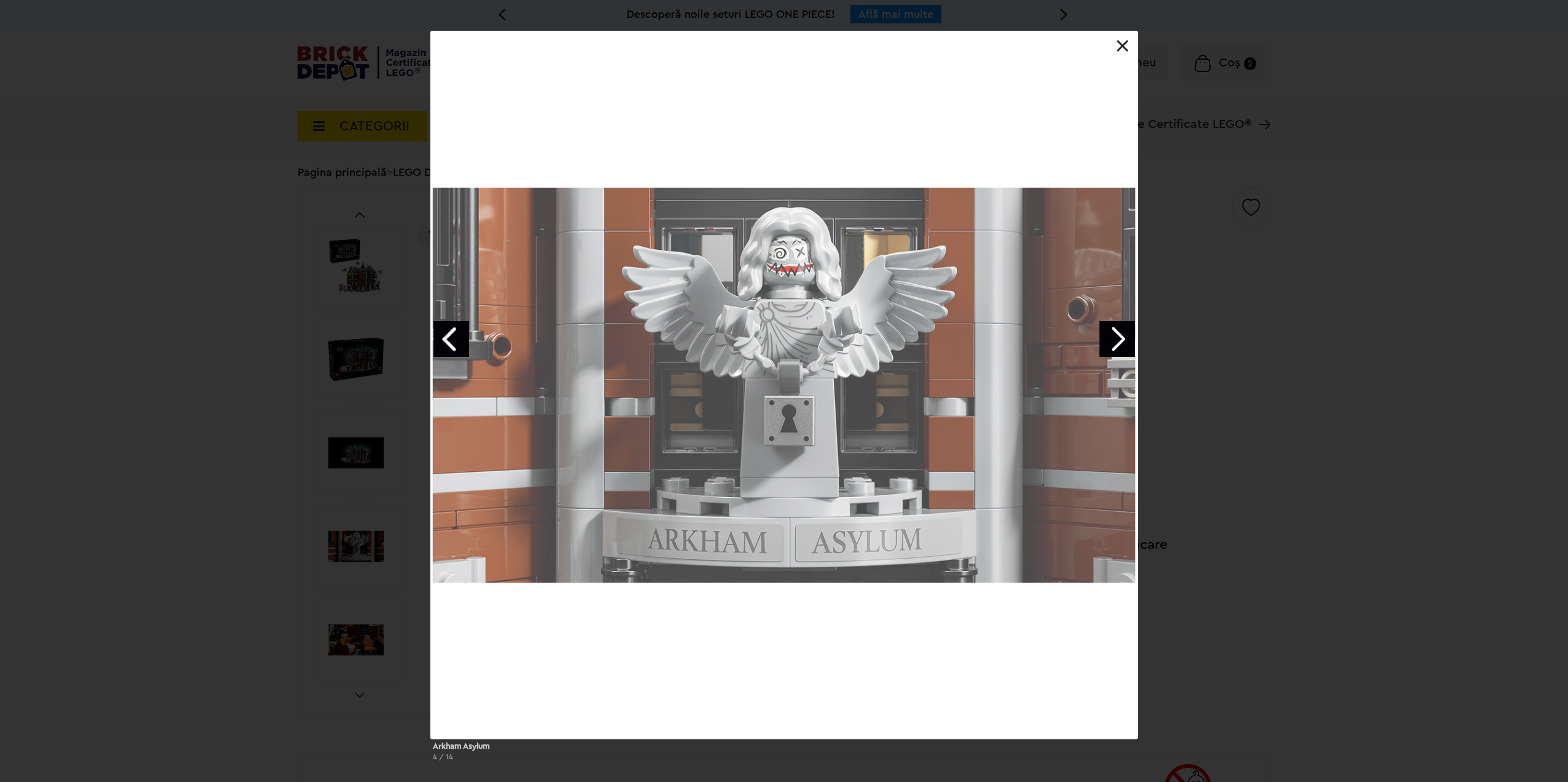 click at bounding box center [1117, 339] 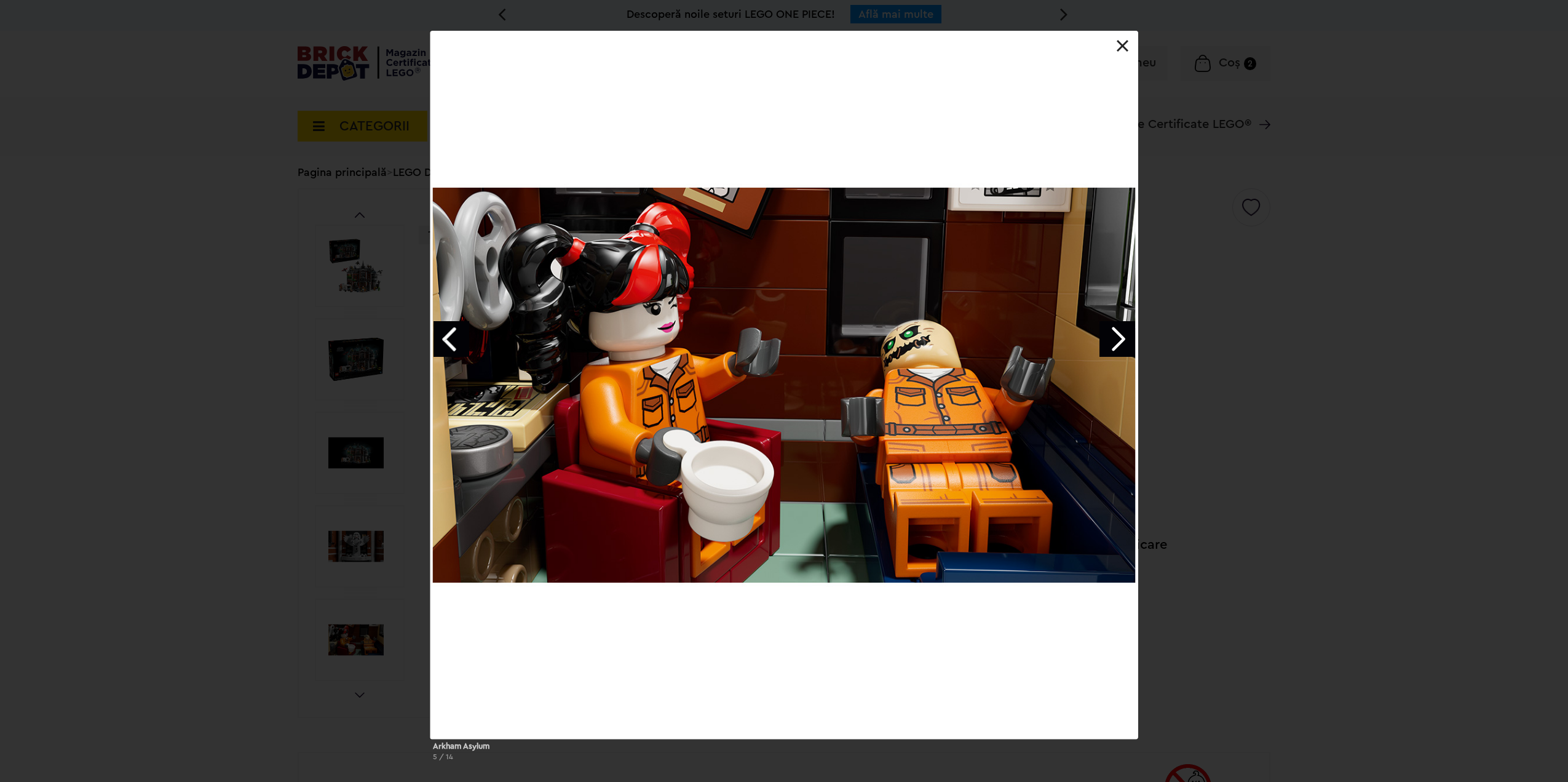 click at bounding box center (451, 339) 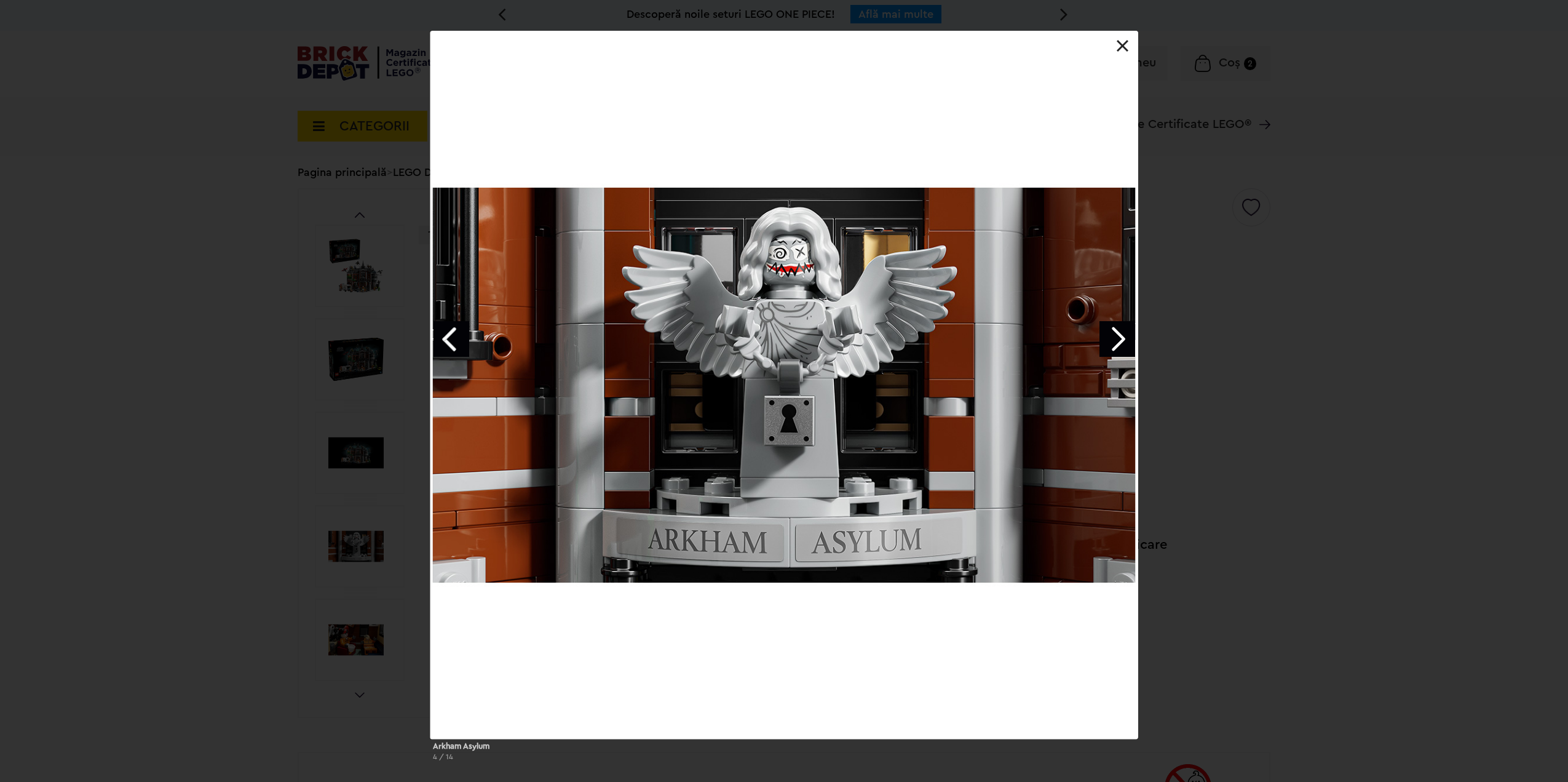 click at bounding box center (1117, 339) 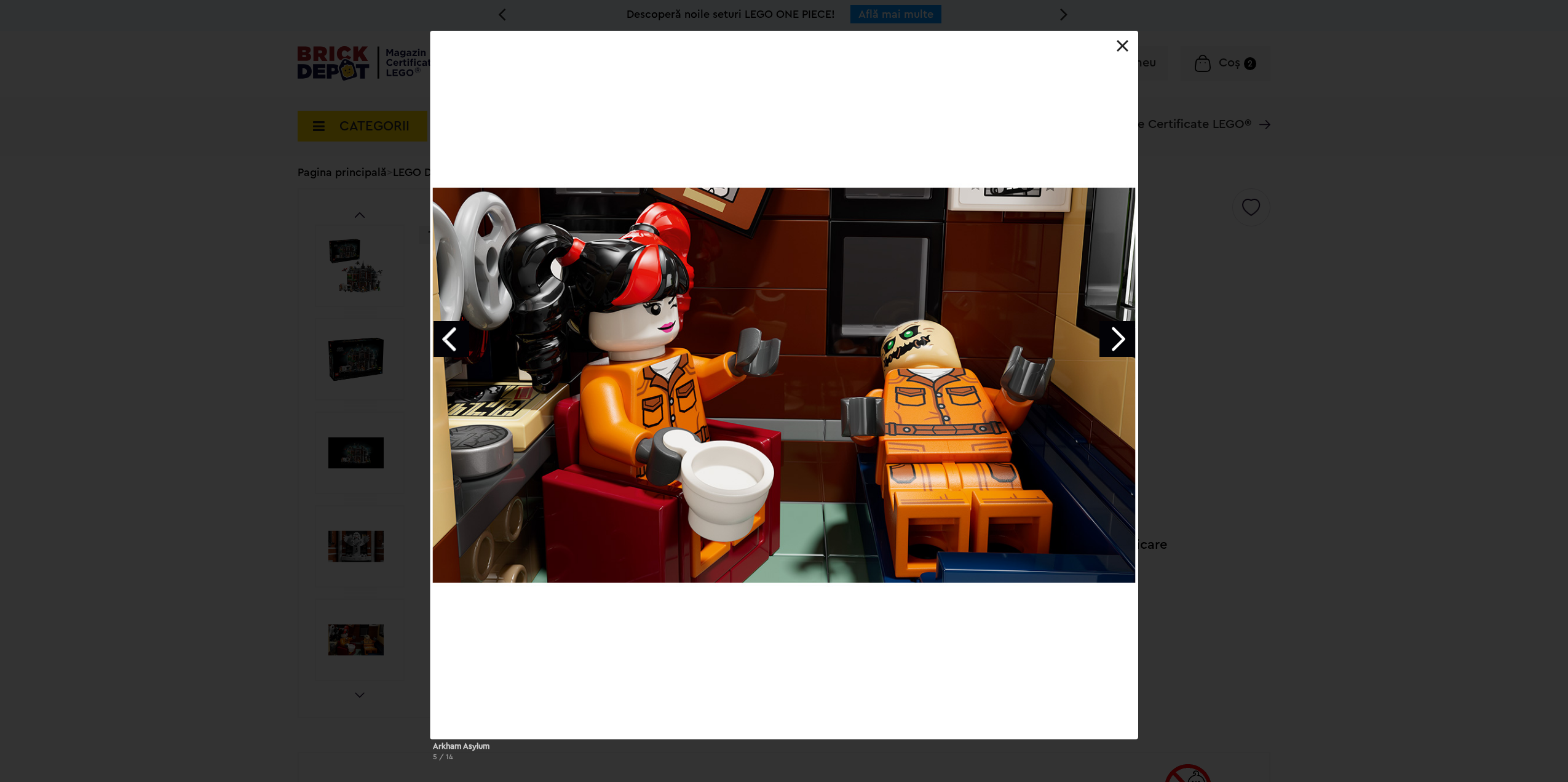 click at bounding box center [1117, 339] 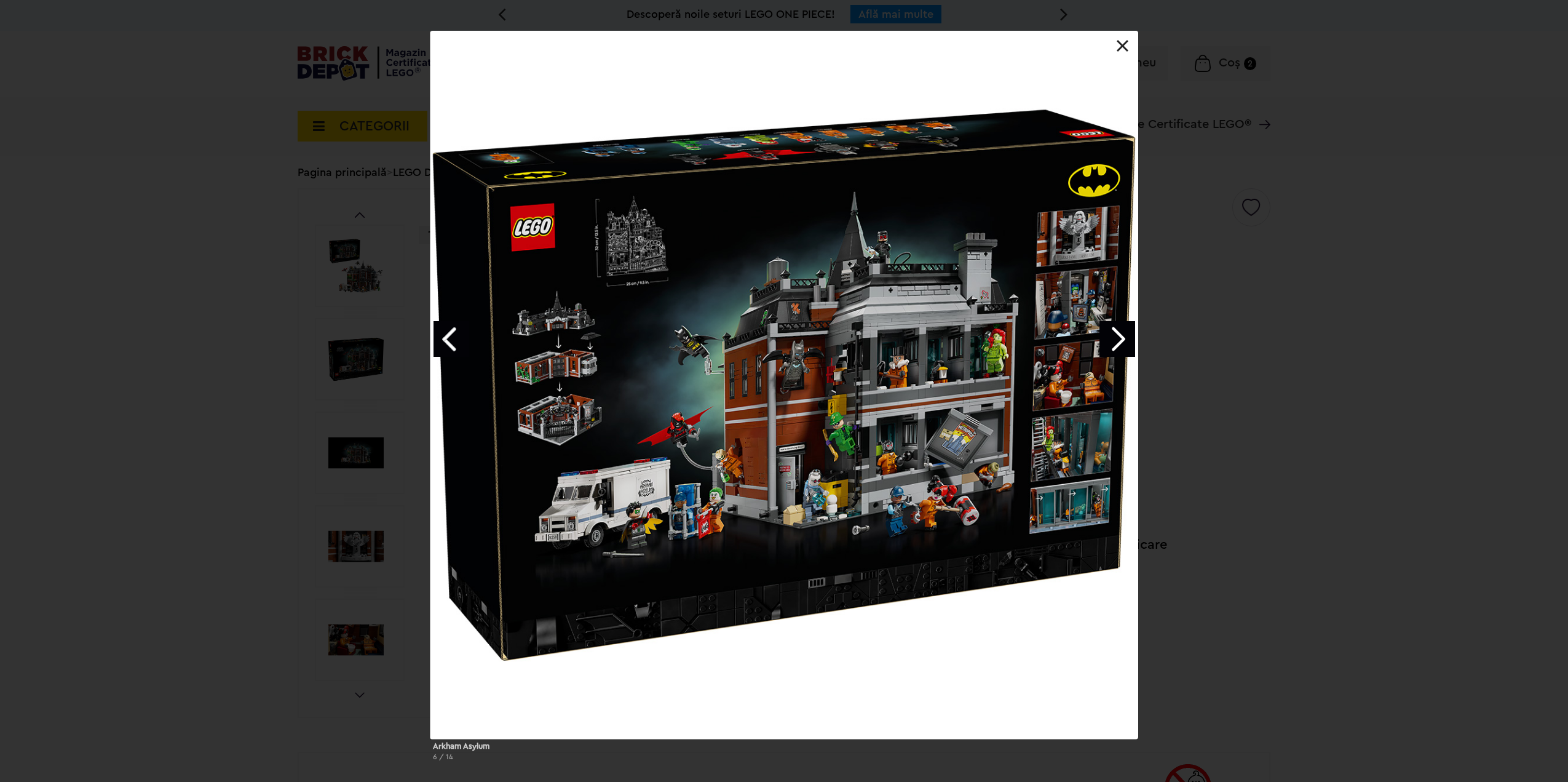 click at bounding box center (1117, 339) 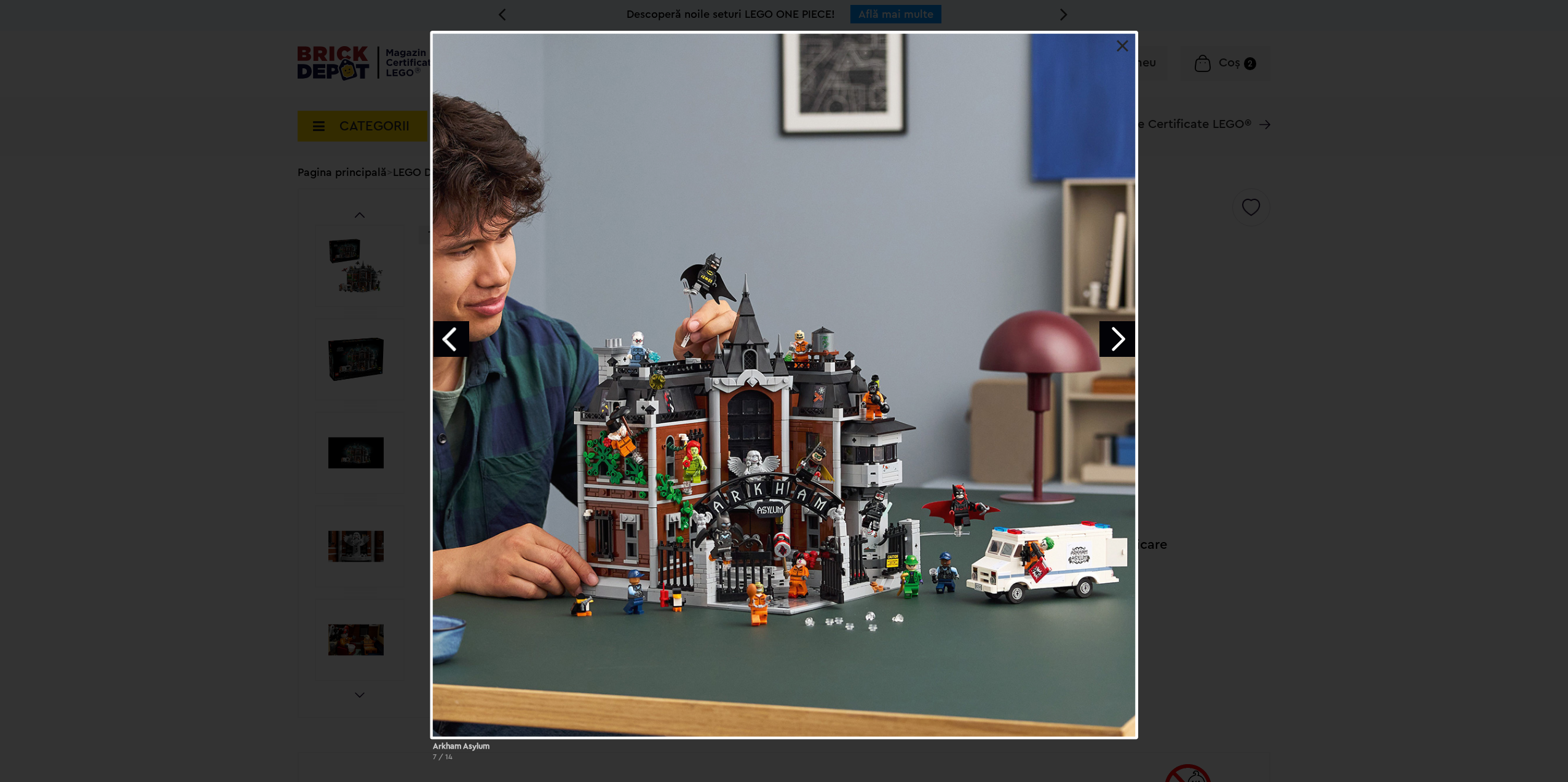 click at bounding box center [1117, 339] 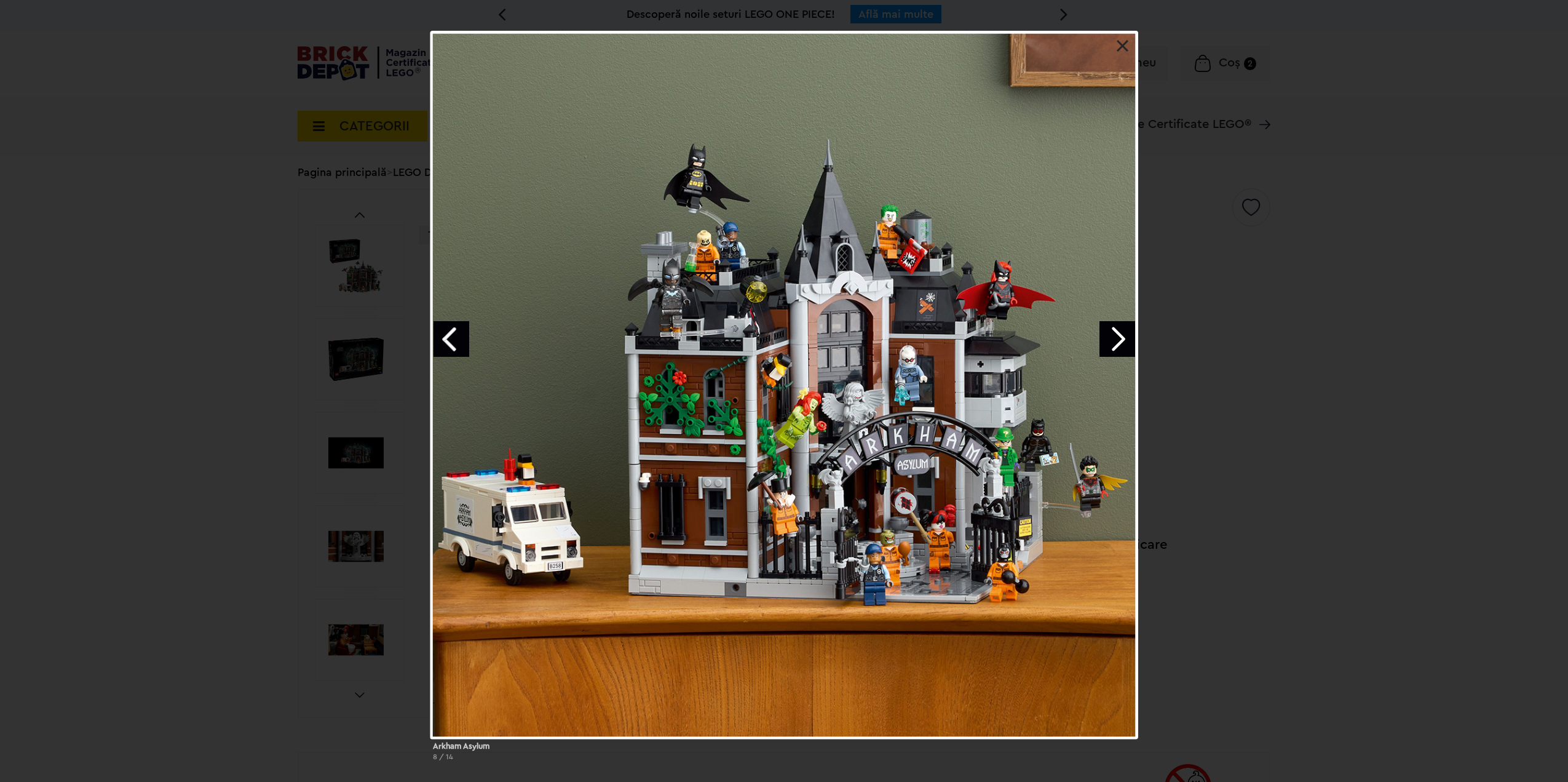 click at bounding box center (1117, 339) 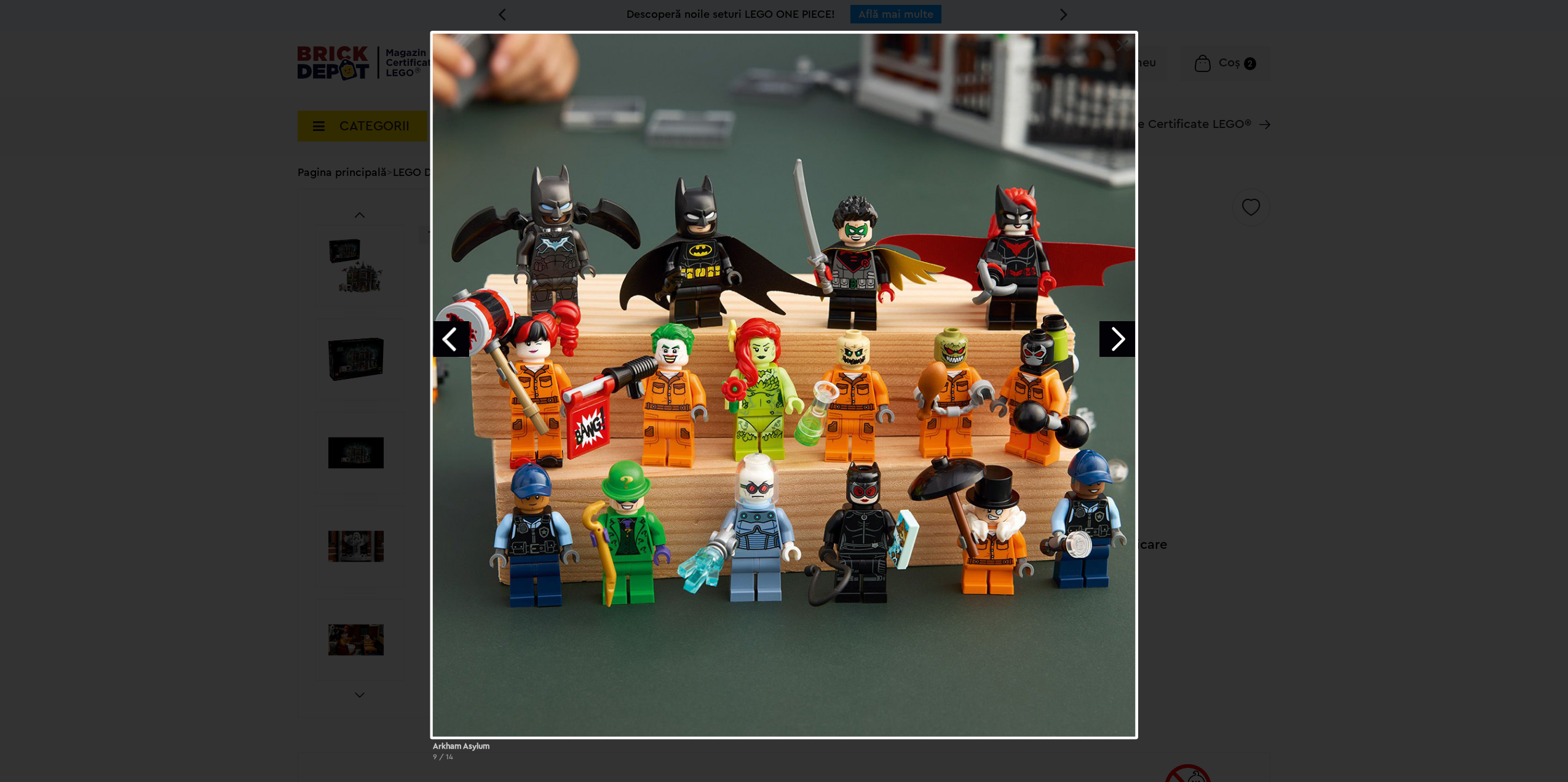 click at bounding box center [1117, 339] 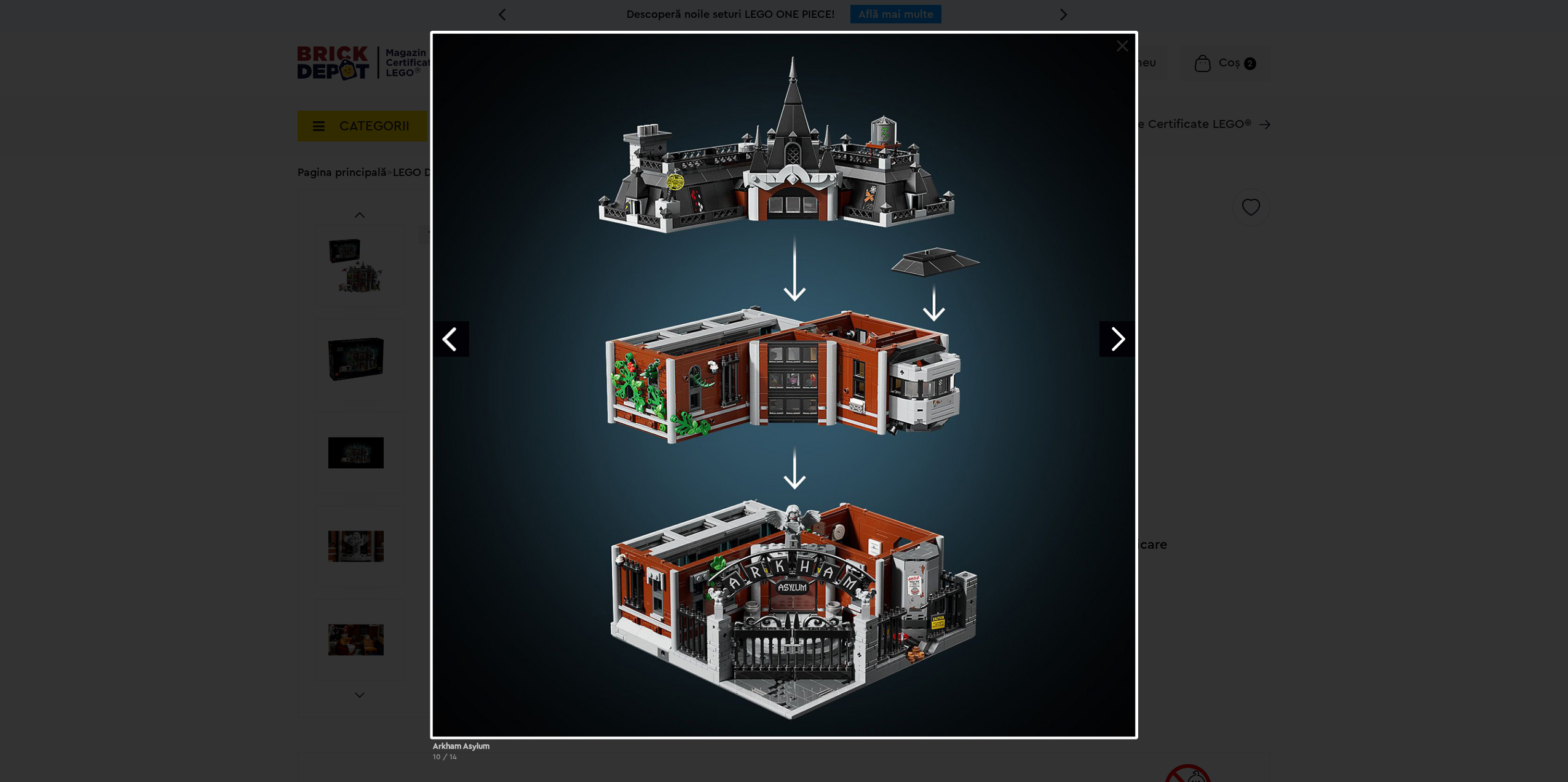click at bounding box center [1117, 339] 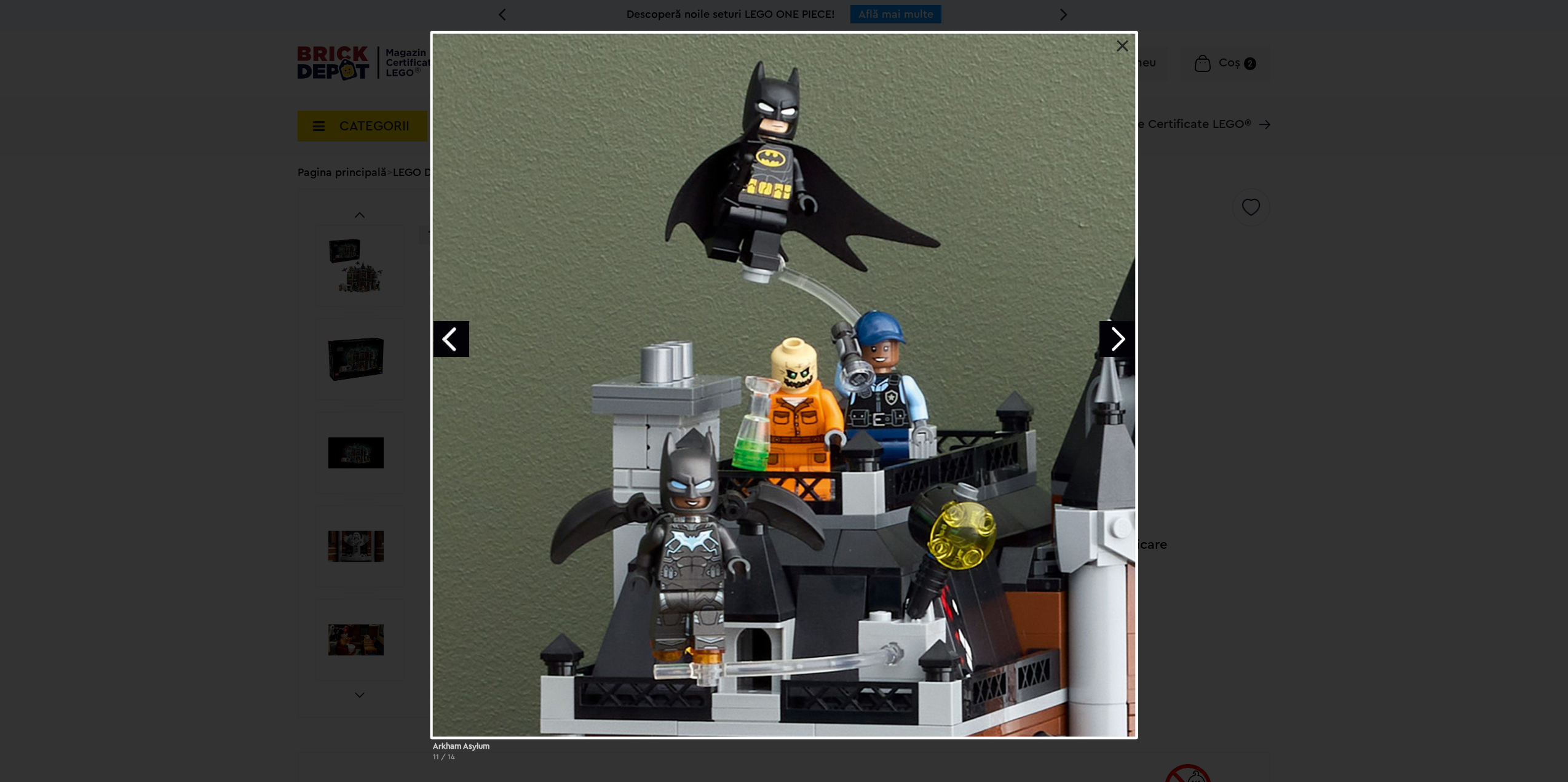 click at bounding box center [1117, 339] 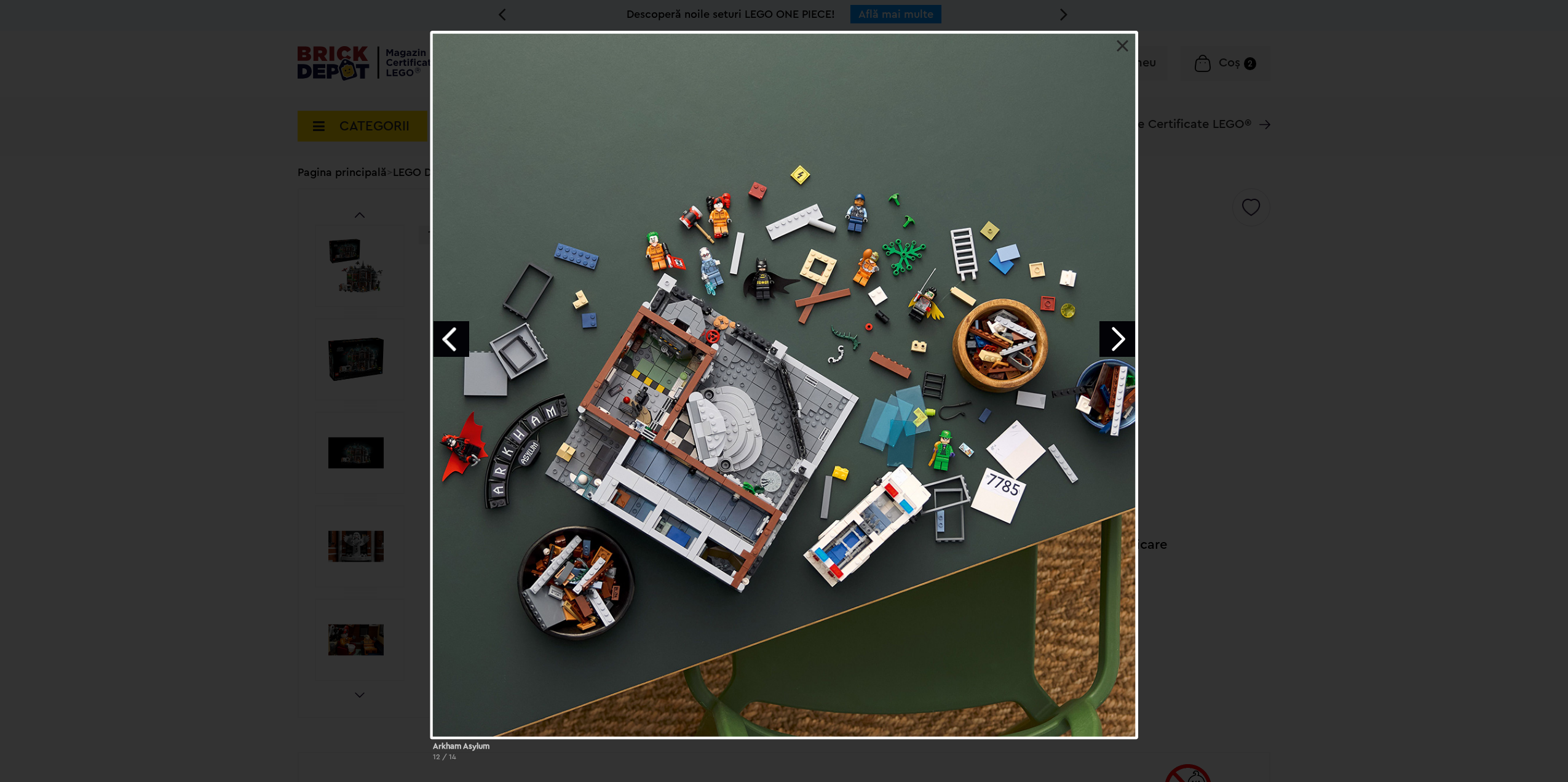 click at bounding box center [1117, 339] 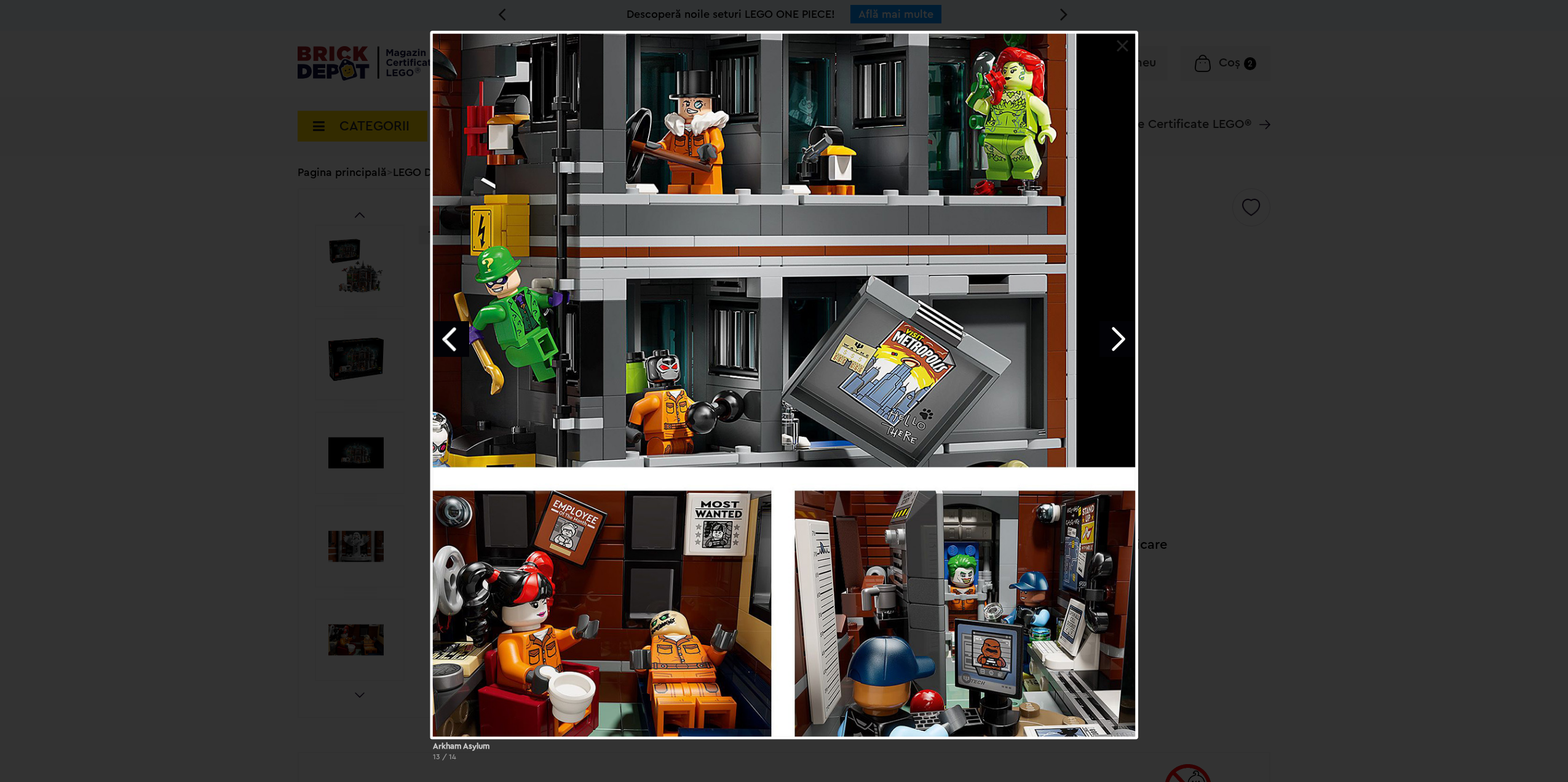 click at bounding box center [1117, 339] 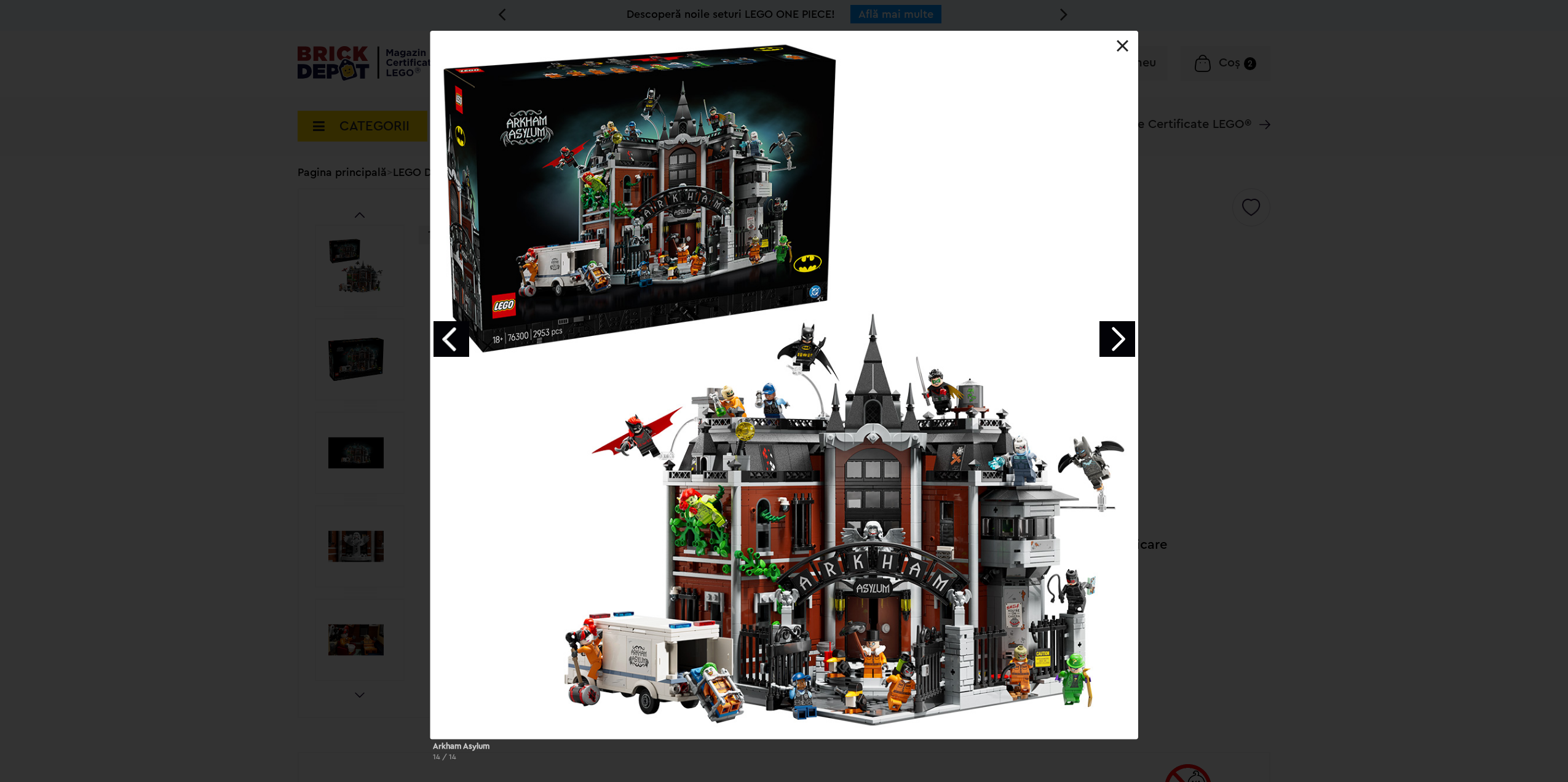 click at bounding box center [1117, 339] 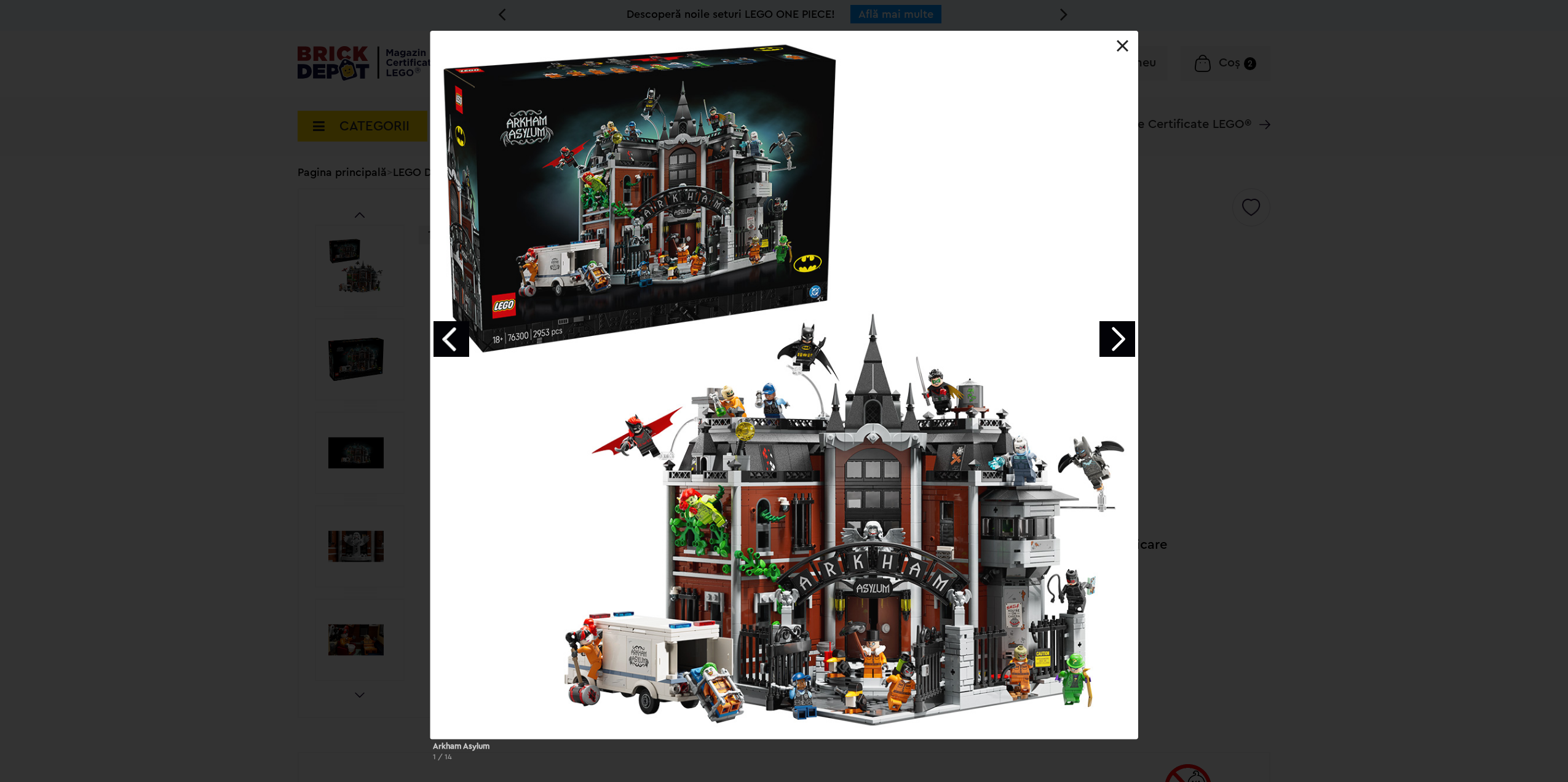 click at bounding box center [1117, 339] 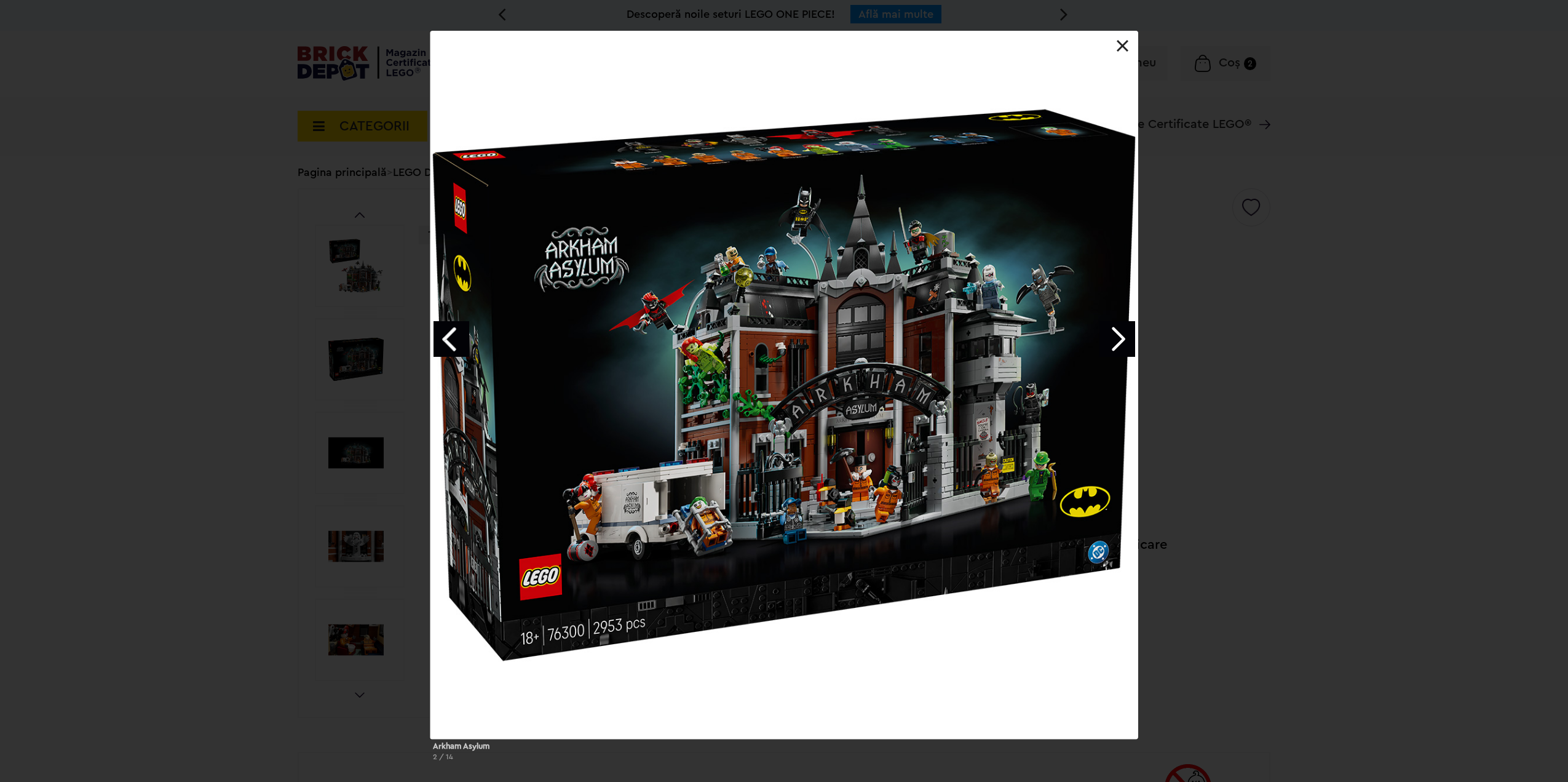click at bounding box center [1117, 339] 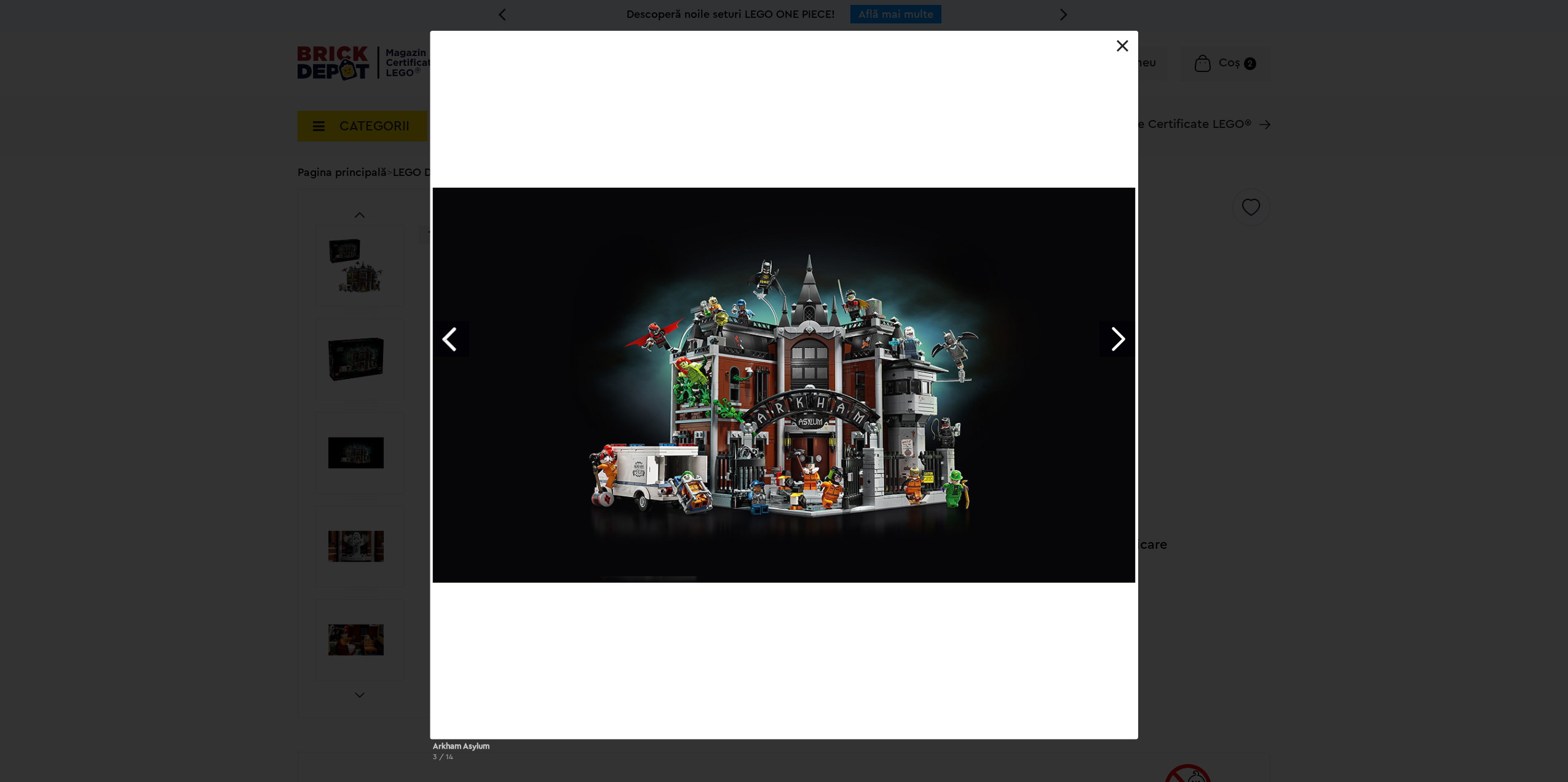 click at bounding box center [1117, 339] 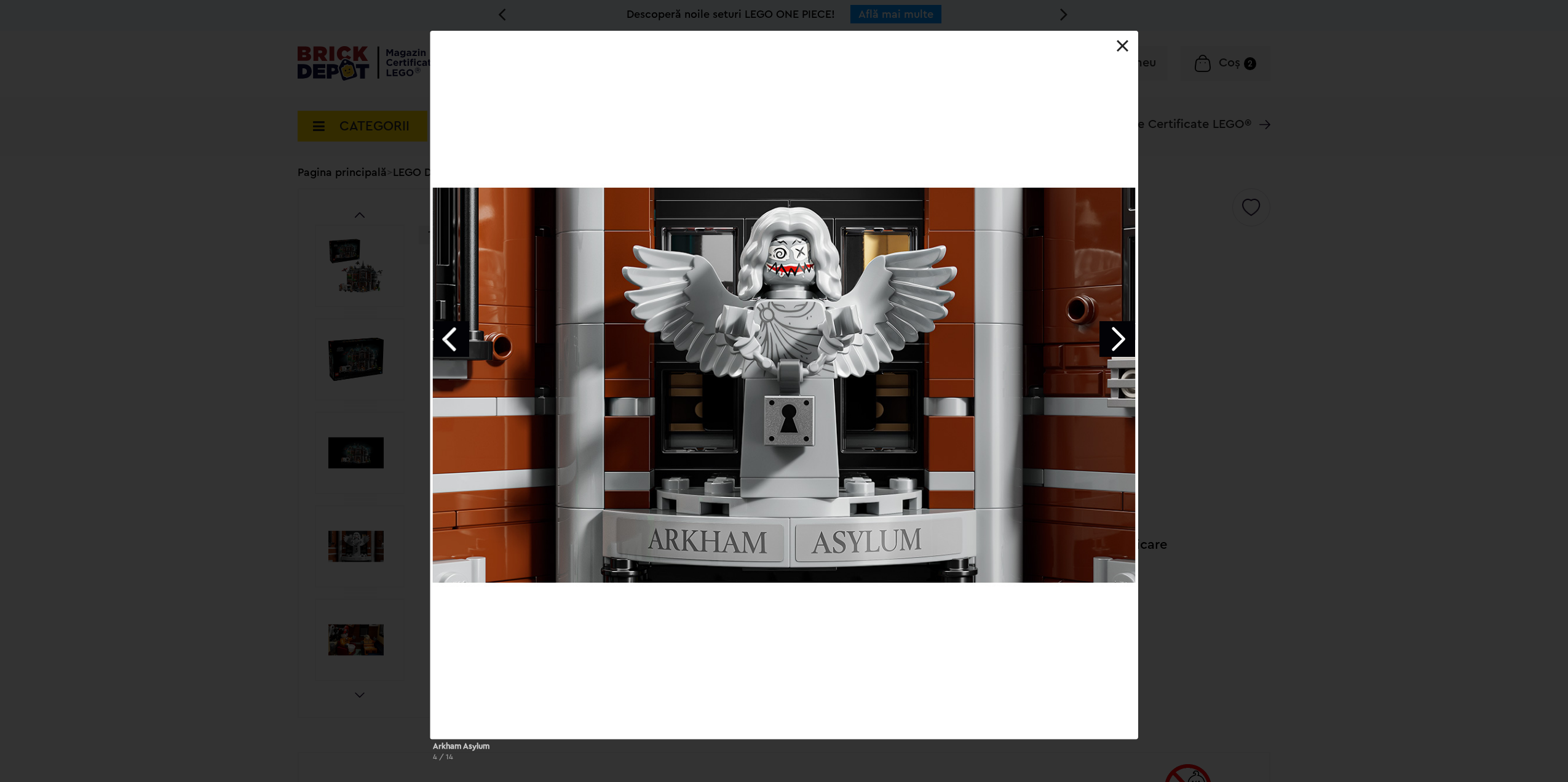 click on "Arkham Asylum 4 / 14" at bounding box center (784, 401) 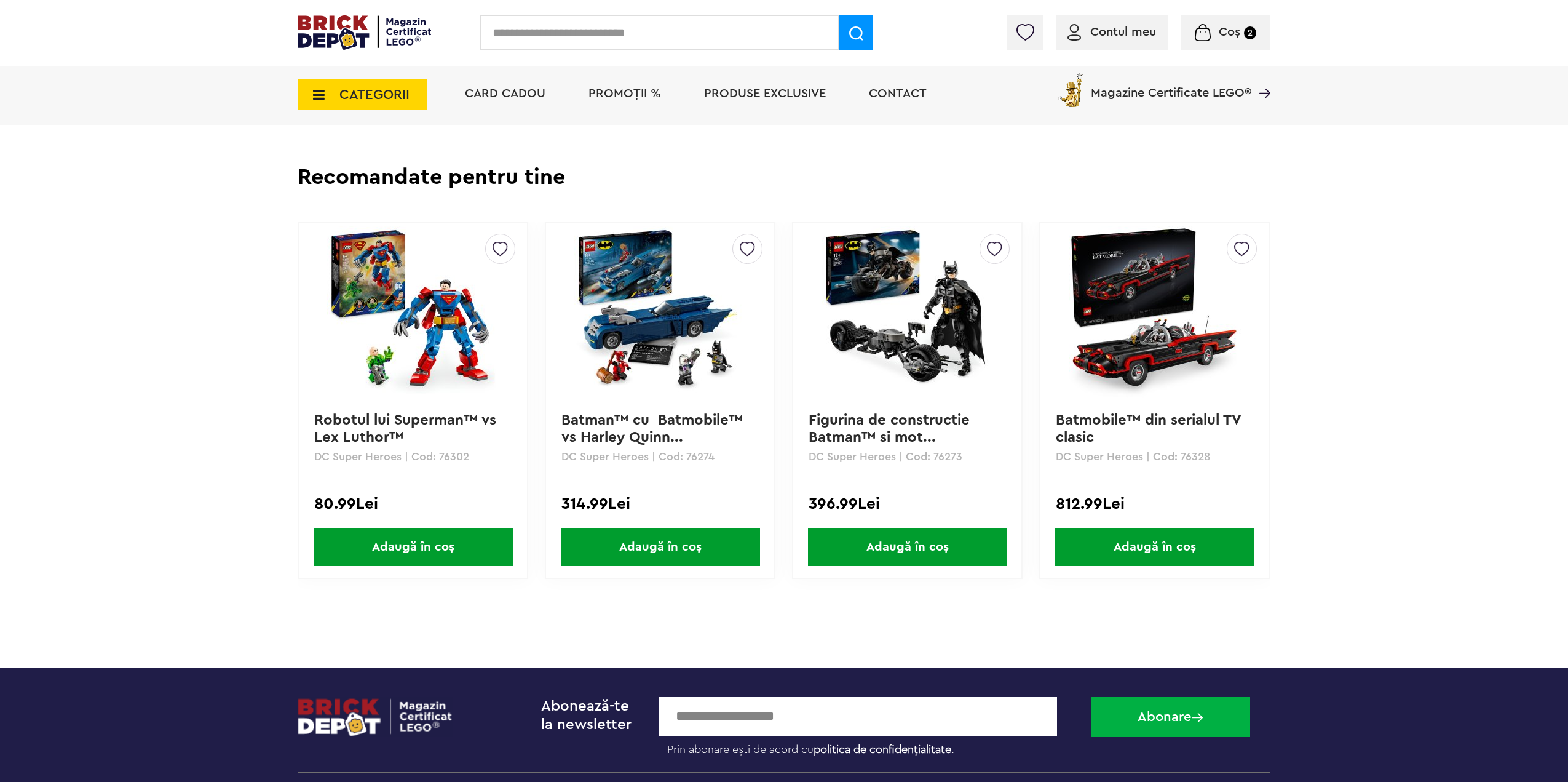 scroll, scrollTop: 1600, scrollLeft: 0, axis: vertical 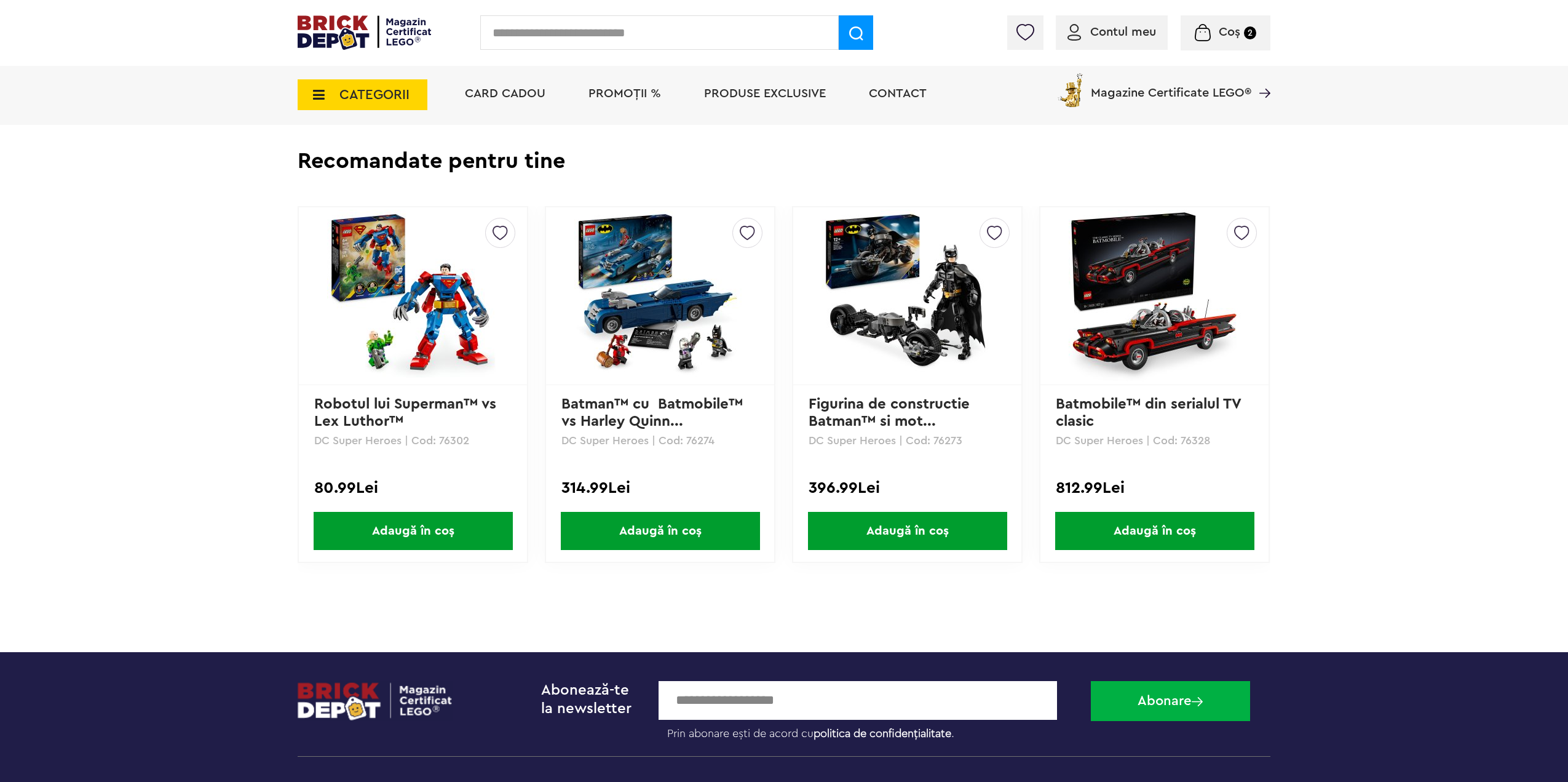 click at bounding box center (660, 296) 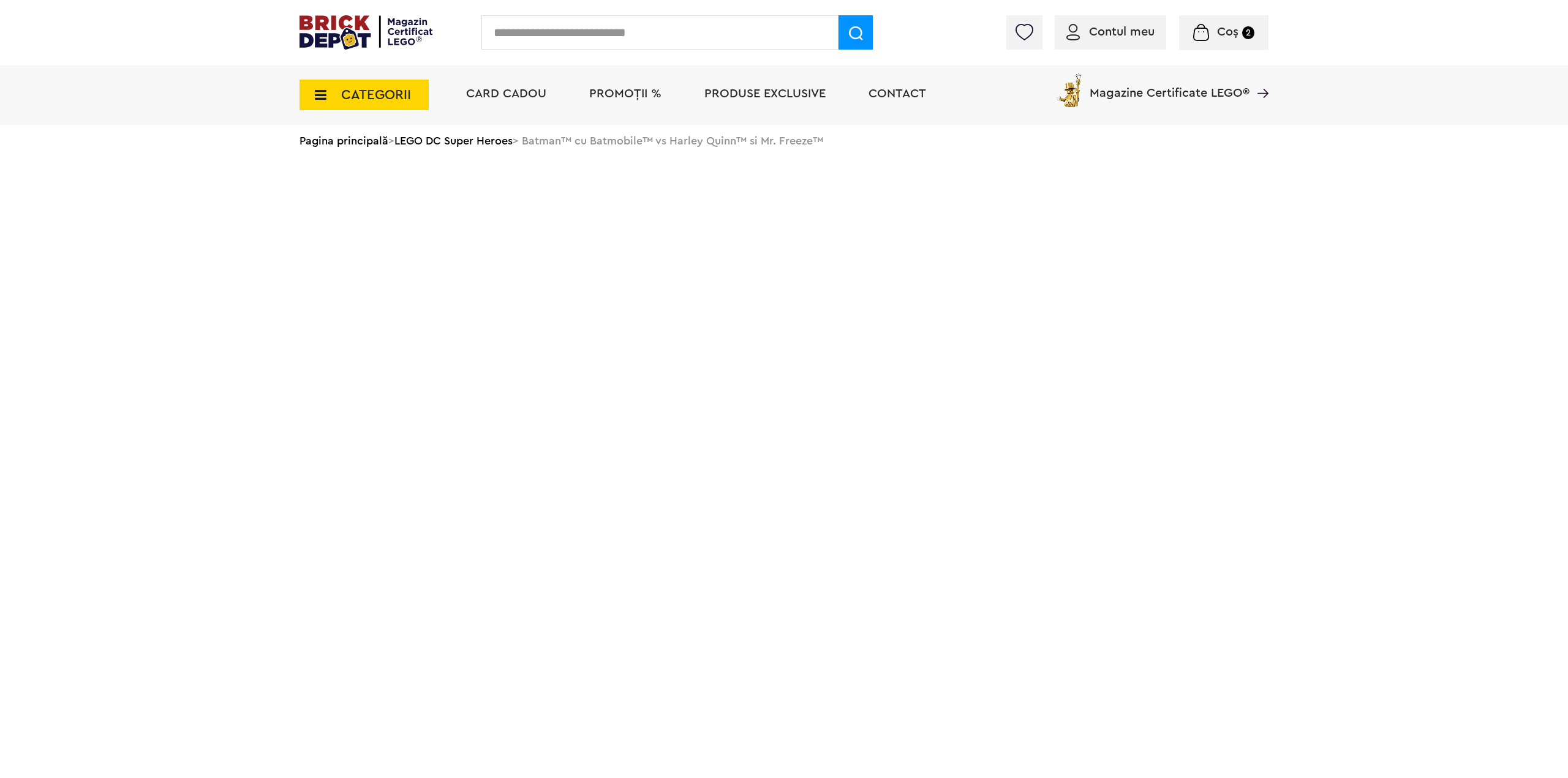 scroll, scrollTop: 0, scrollLeft: 0, axis: both 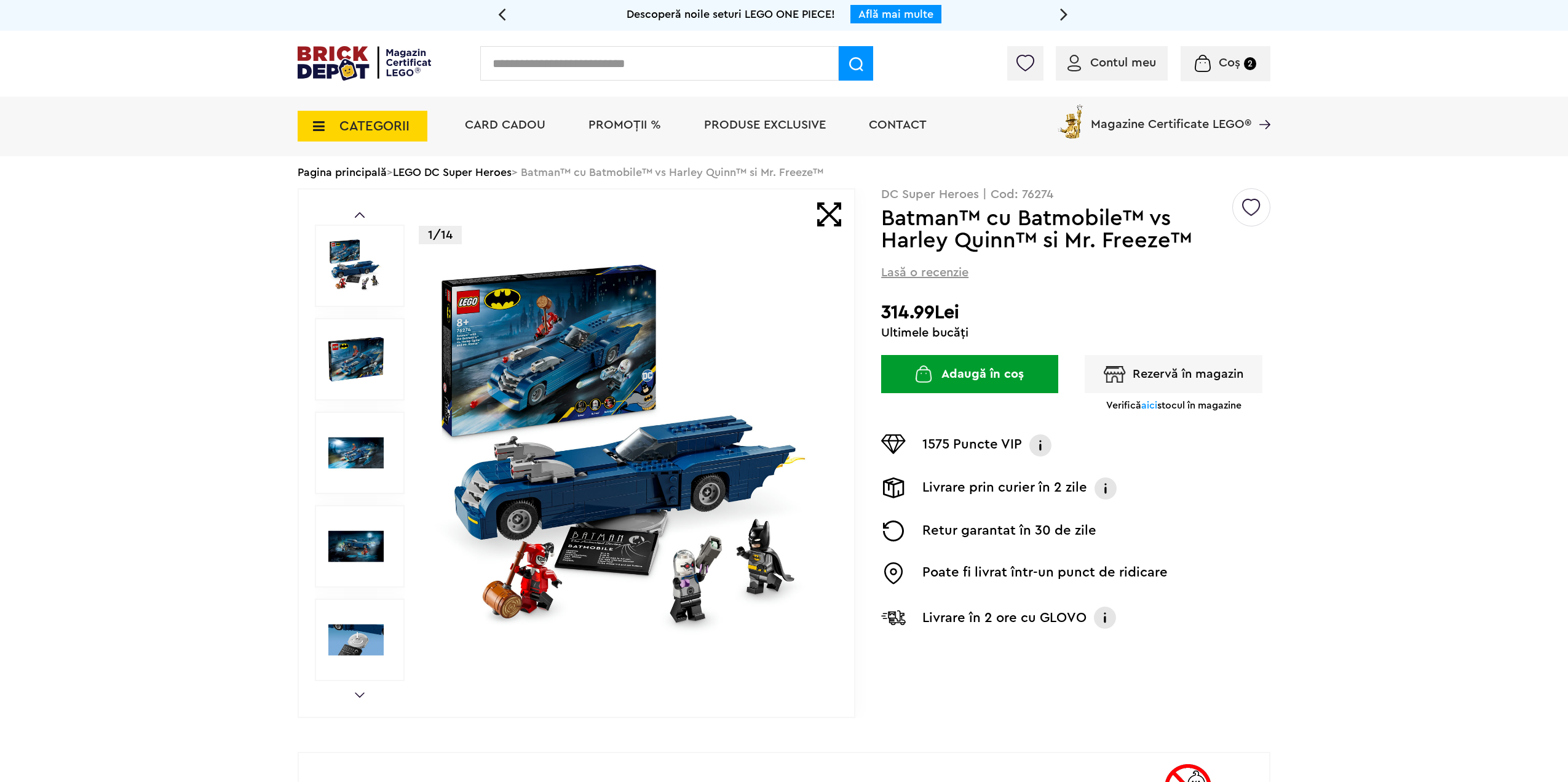 click on "CATEGORII" at bounding box center [374, 126] 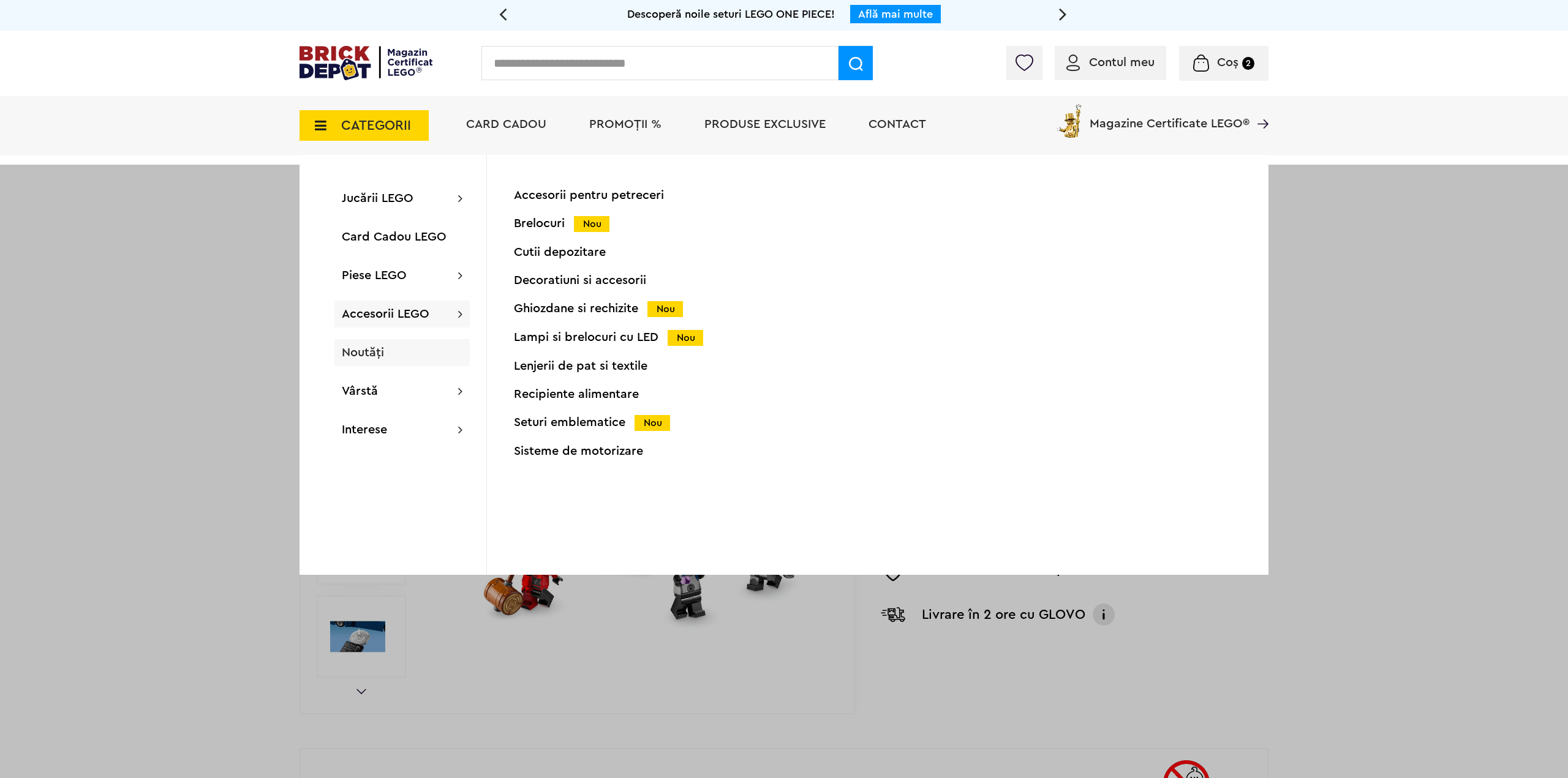 click on "Noutăți" at bounding box center [402, 353] 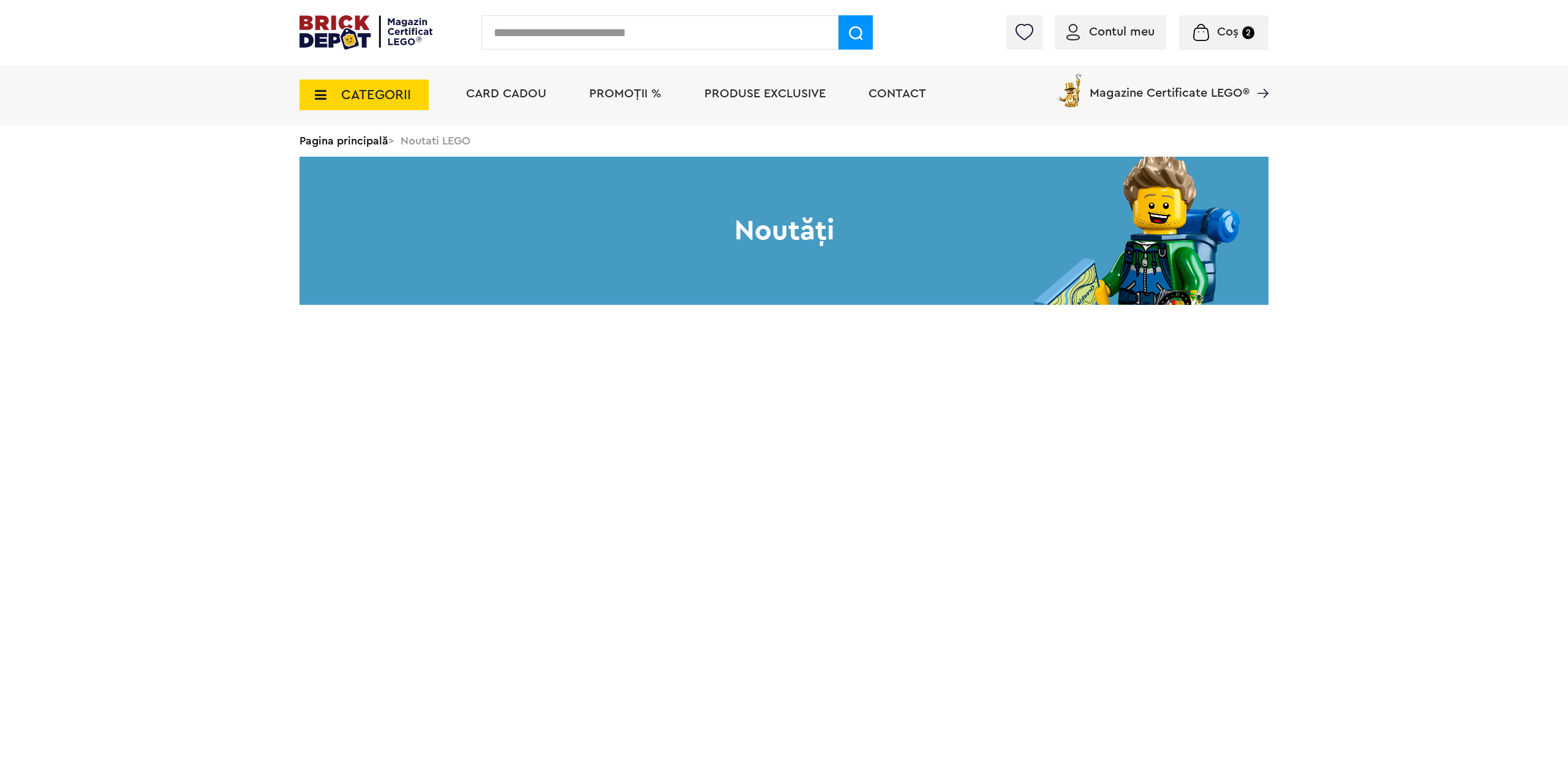 scroll, scrollTop: 0, scrollLeft: 0, axis: both 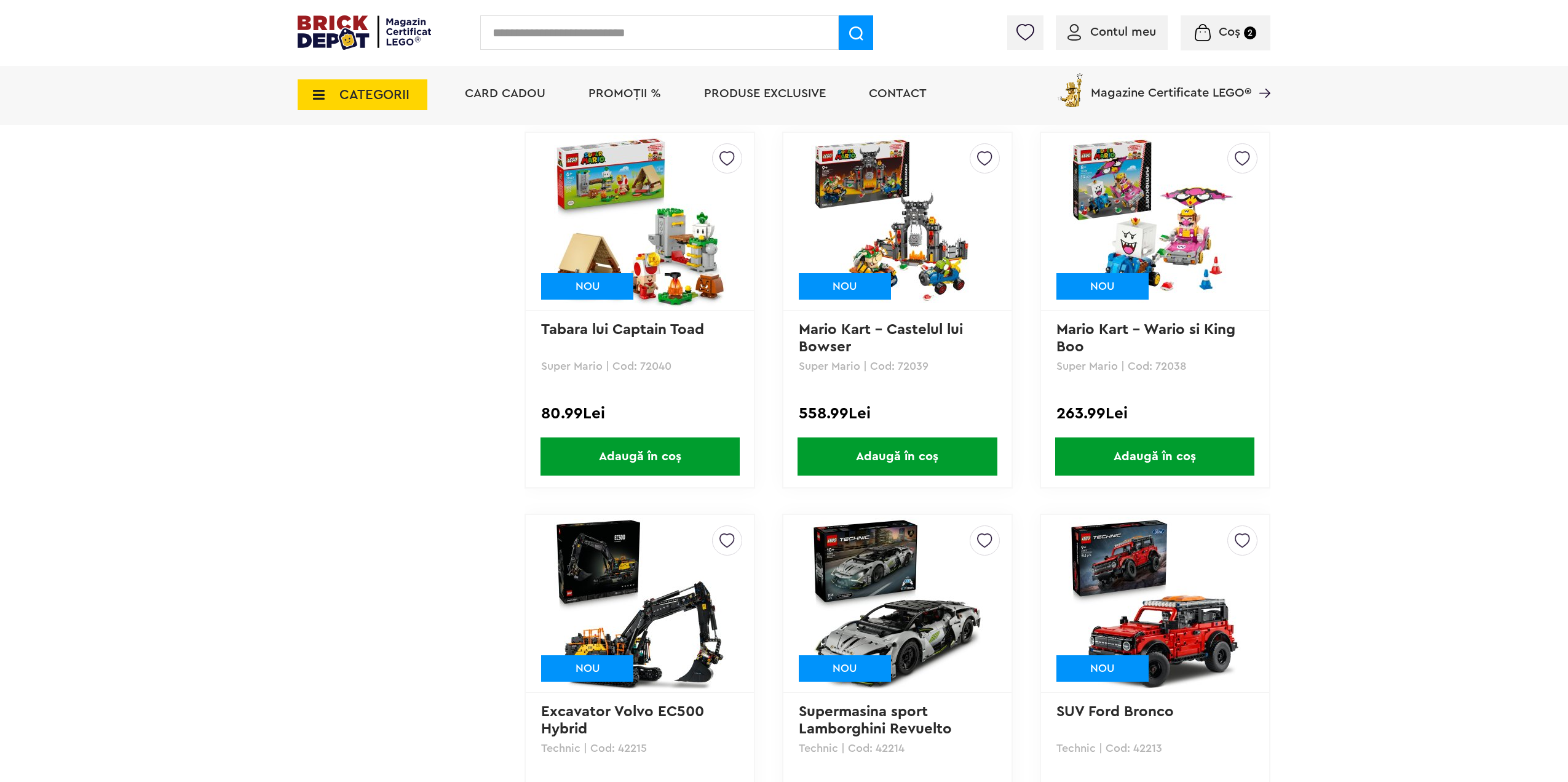click at bounding box center (1155, 221) 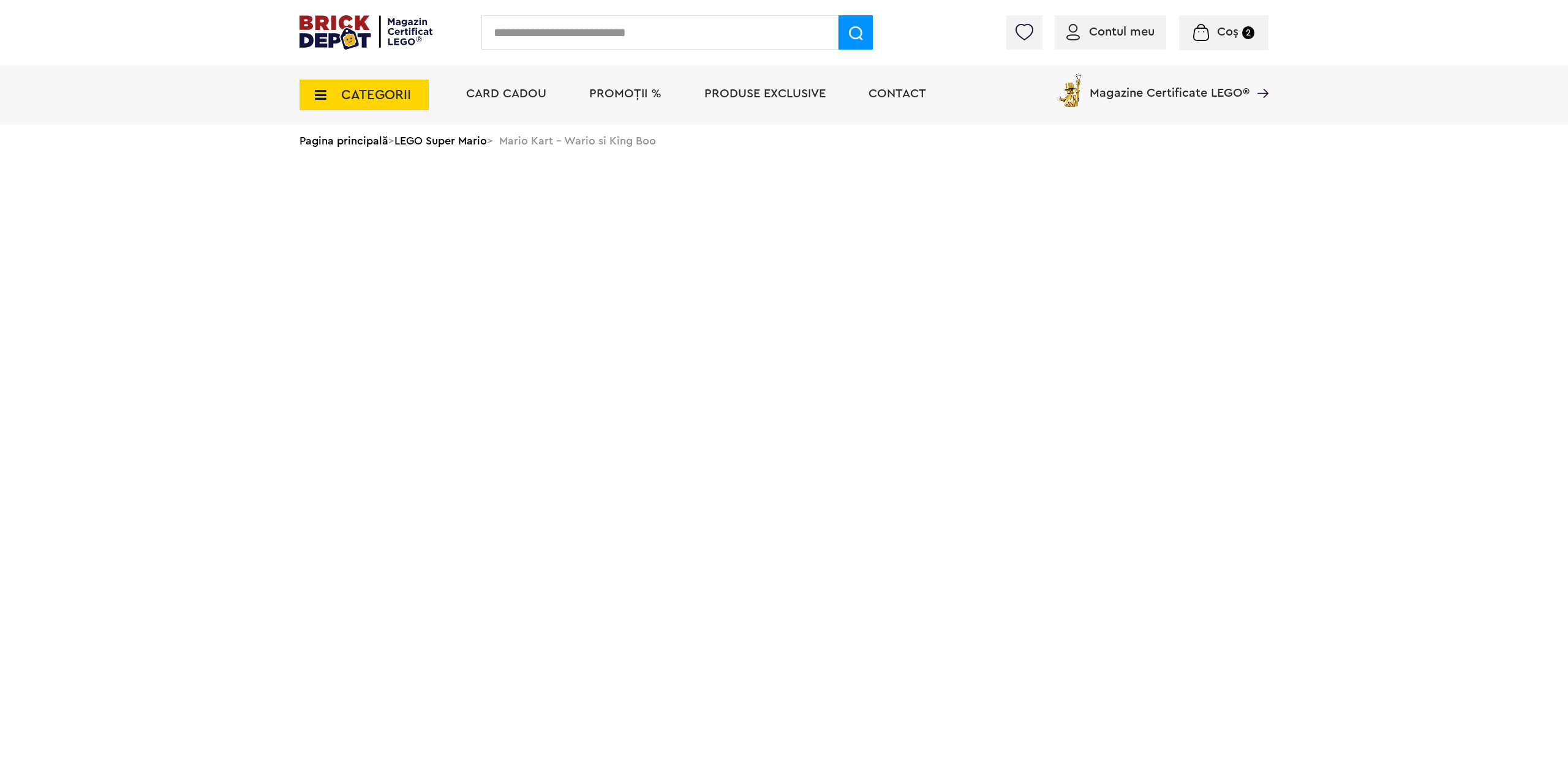scroll, scrollTop: 0, scrollLeft: 0, axis: both 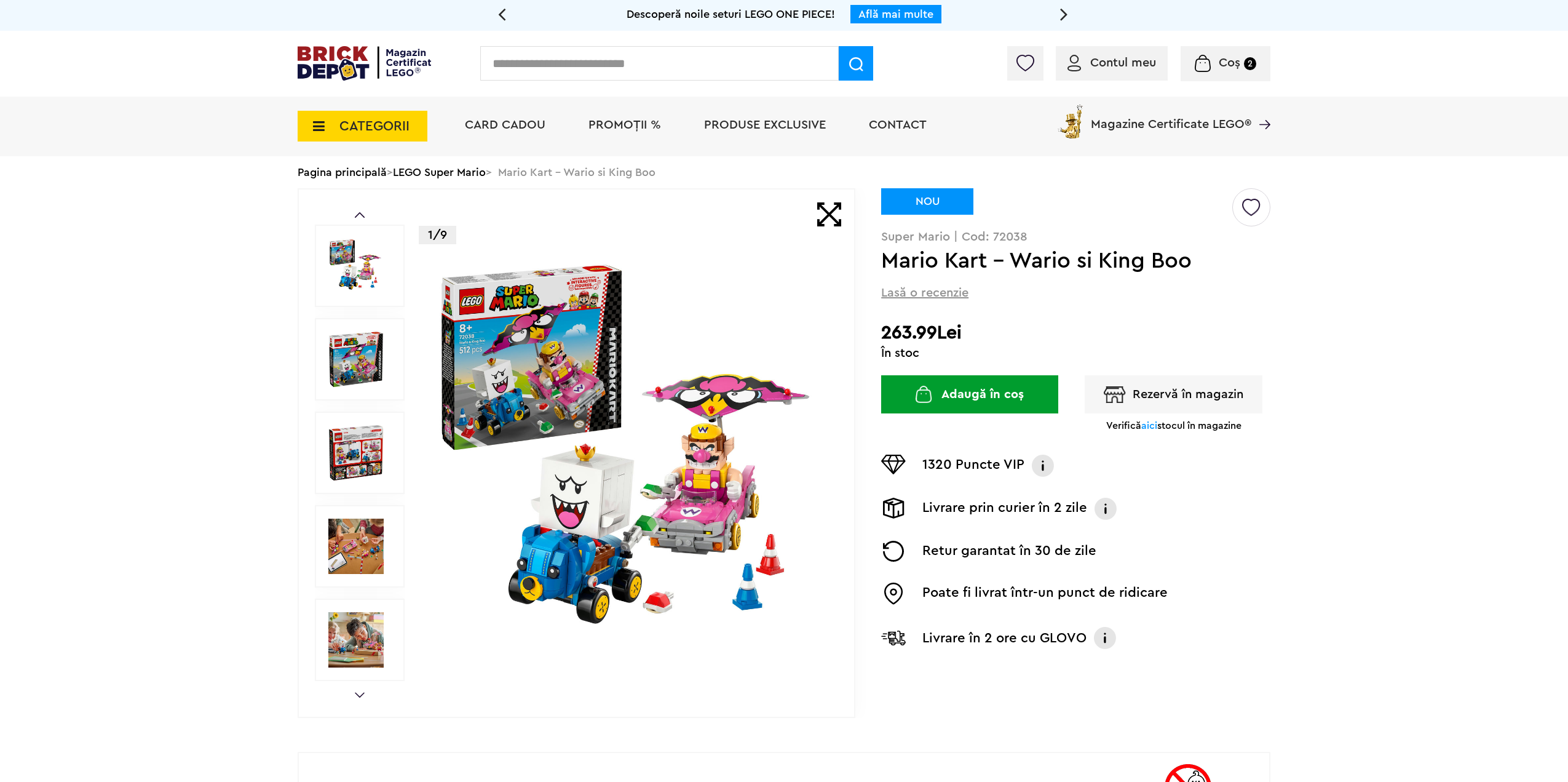 click at bounding box center (630, 453) 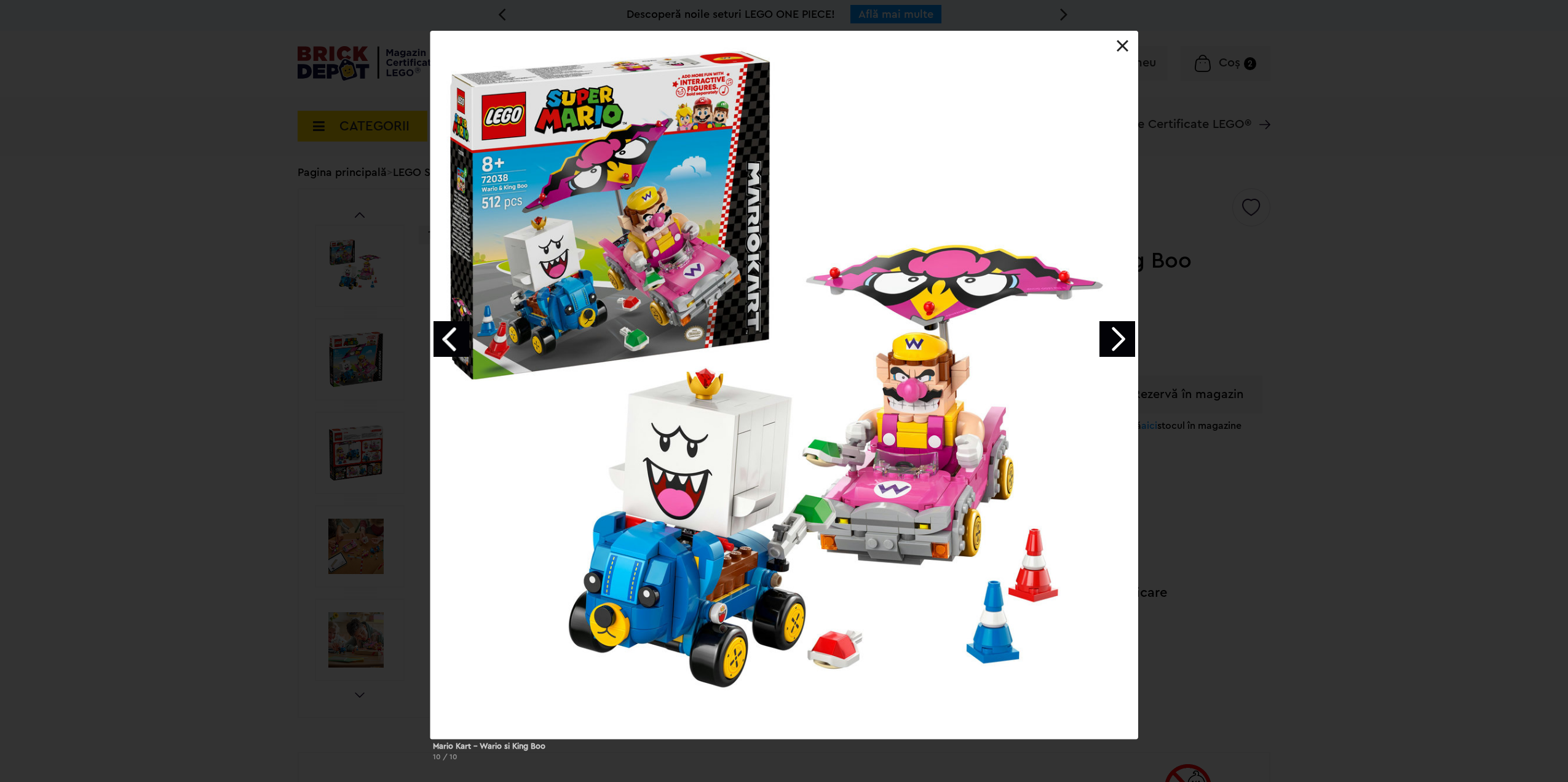 click at bounding box center (1117, 339) 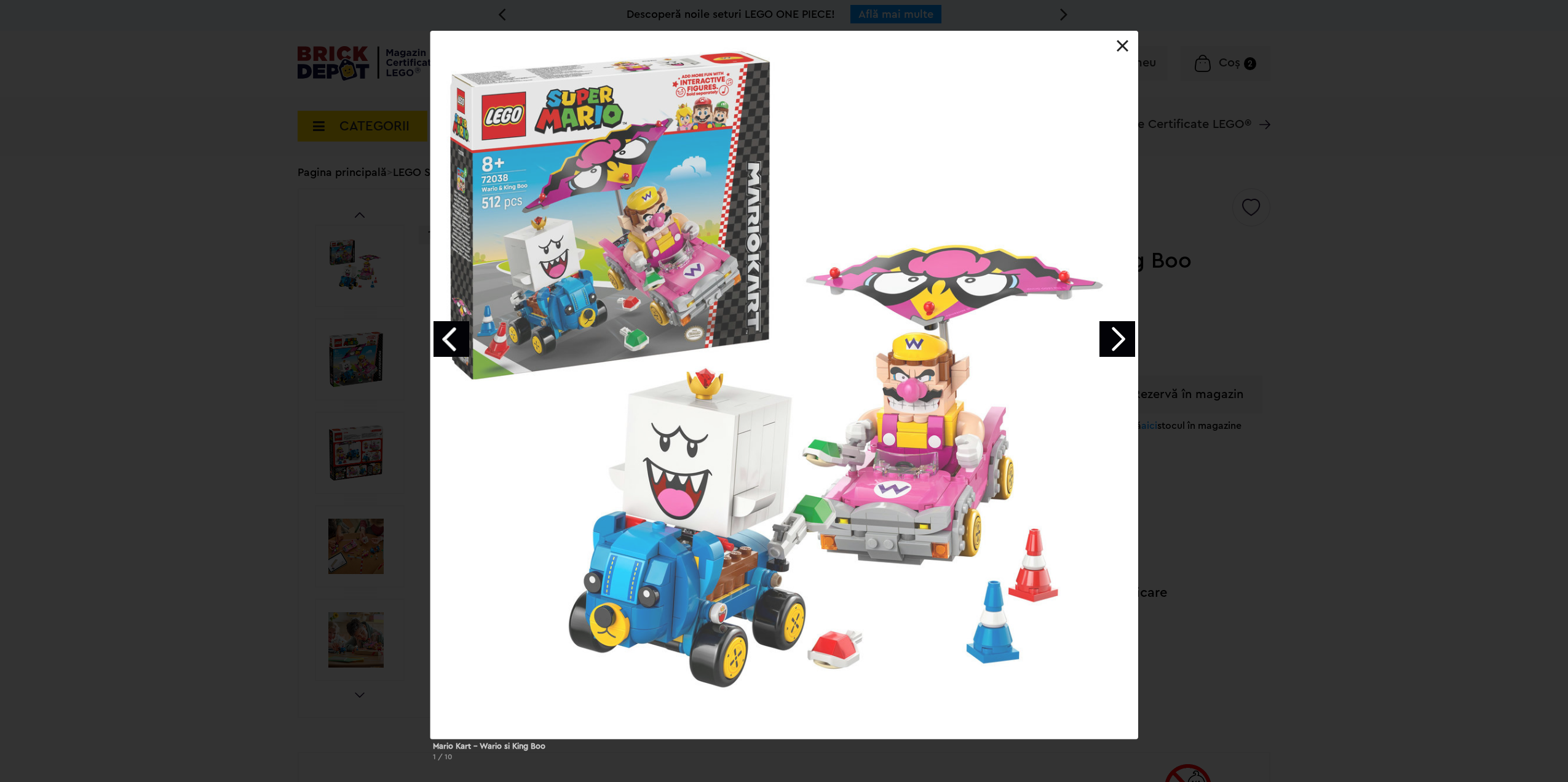 click at bounding box center [1117, 339] 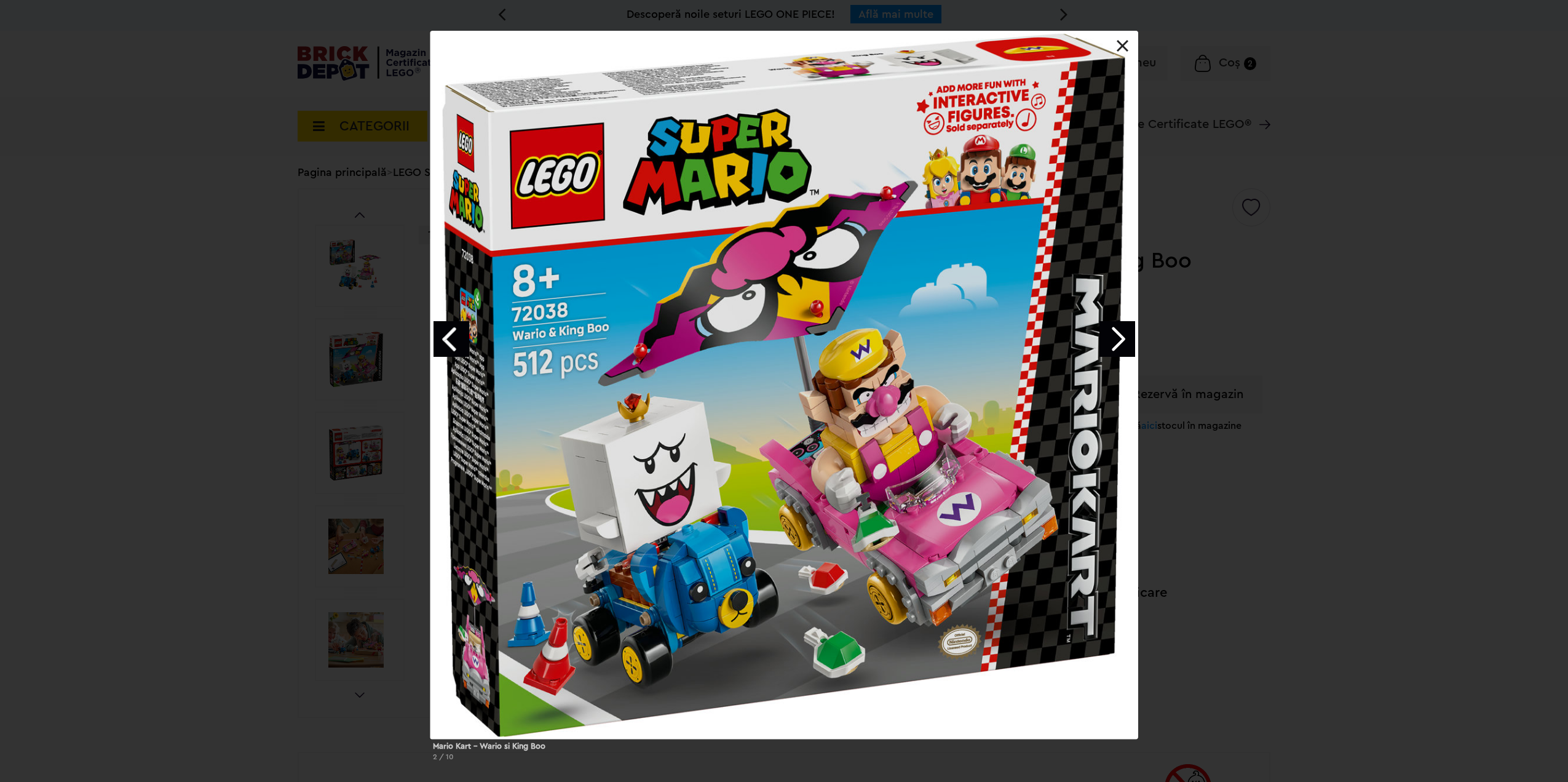 click at bounding box center (1117, 339) 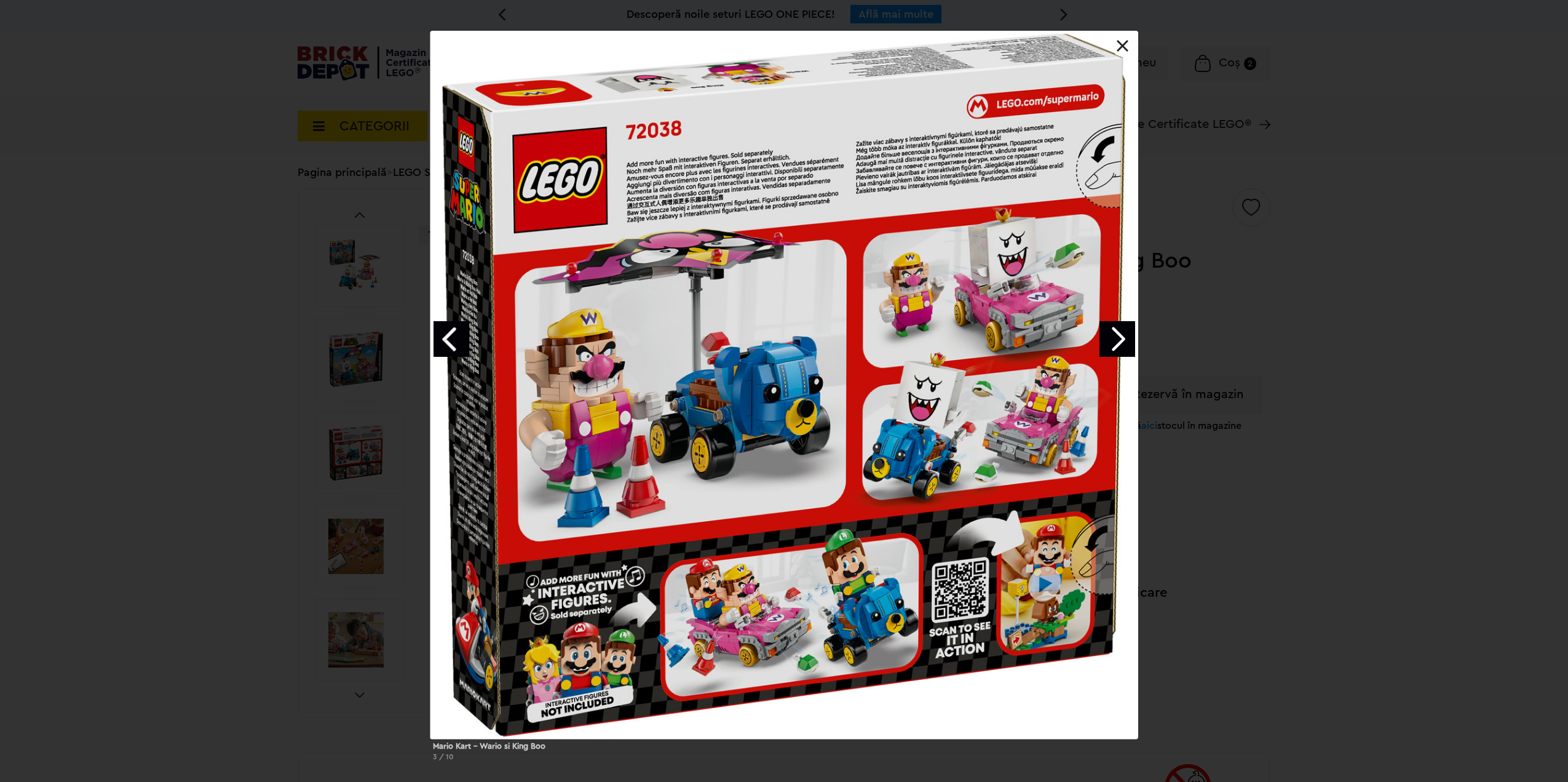 click at bounding box center [1117, 339] 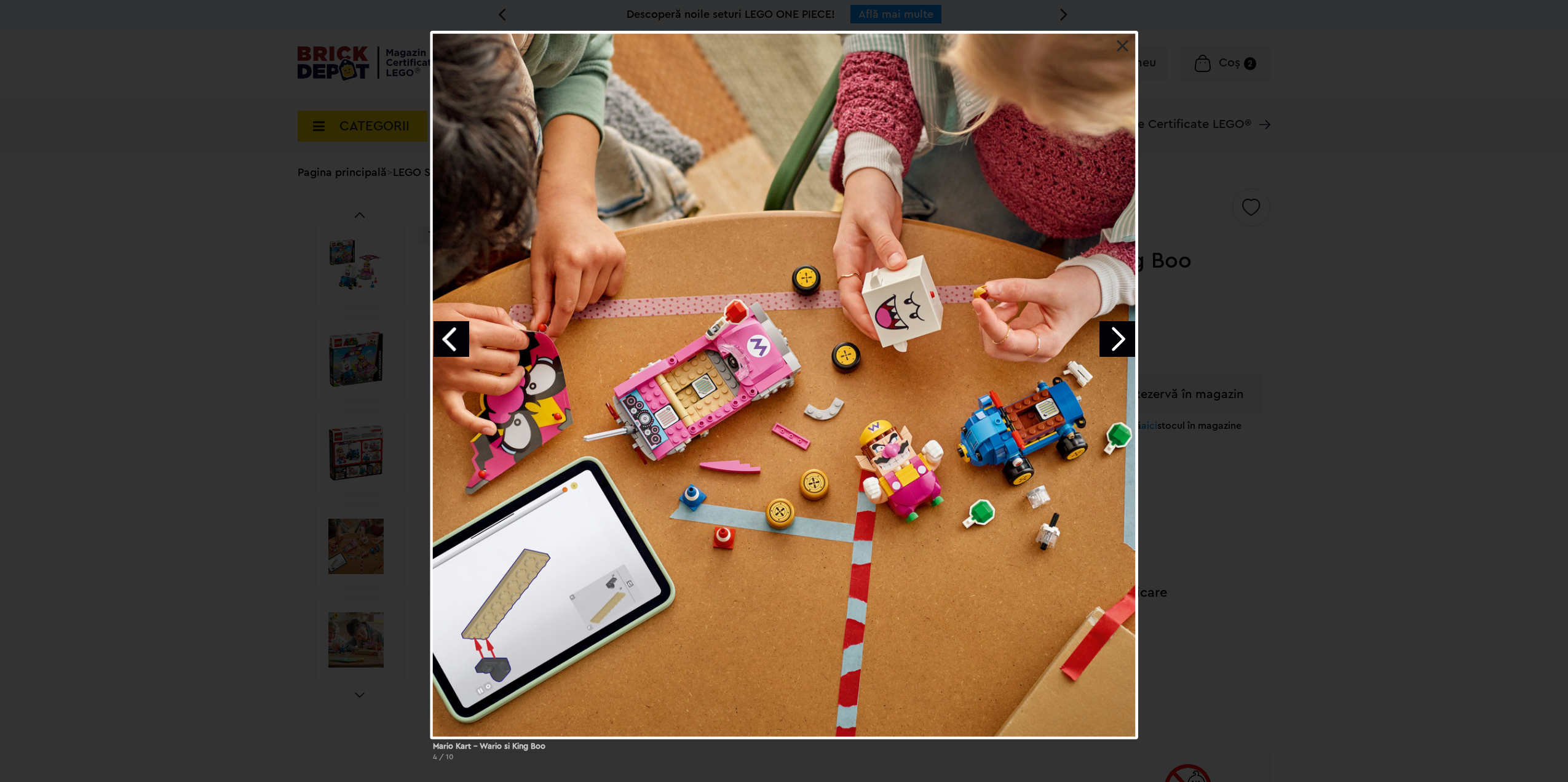 click at bounding box center (784, 385) 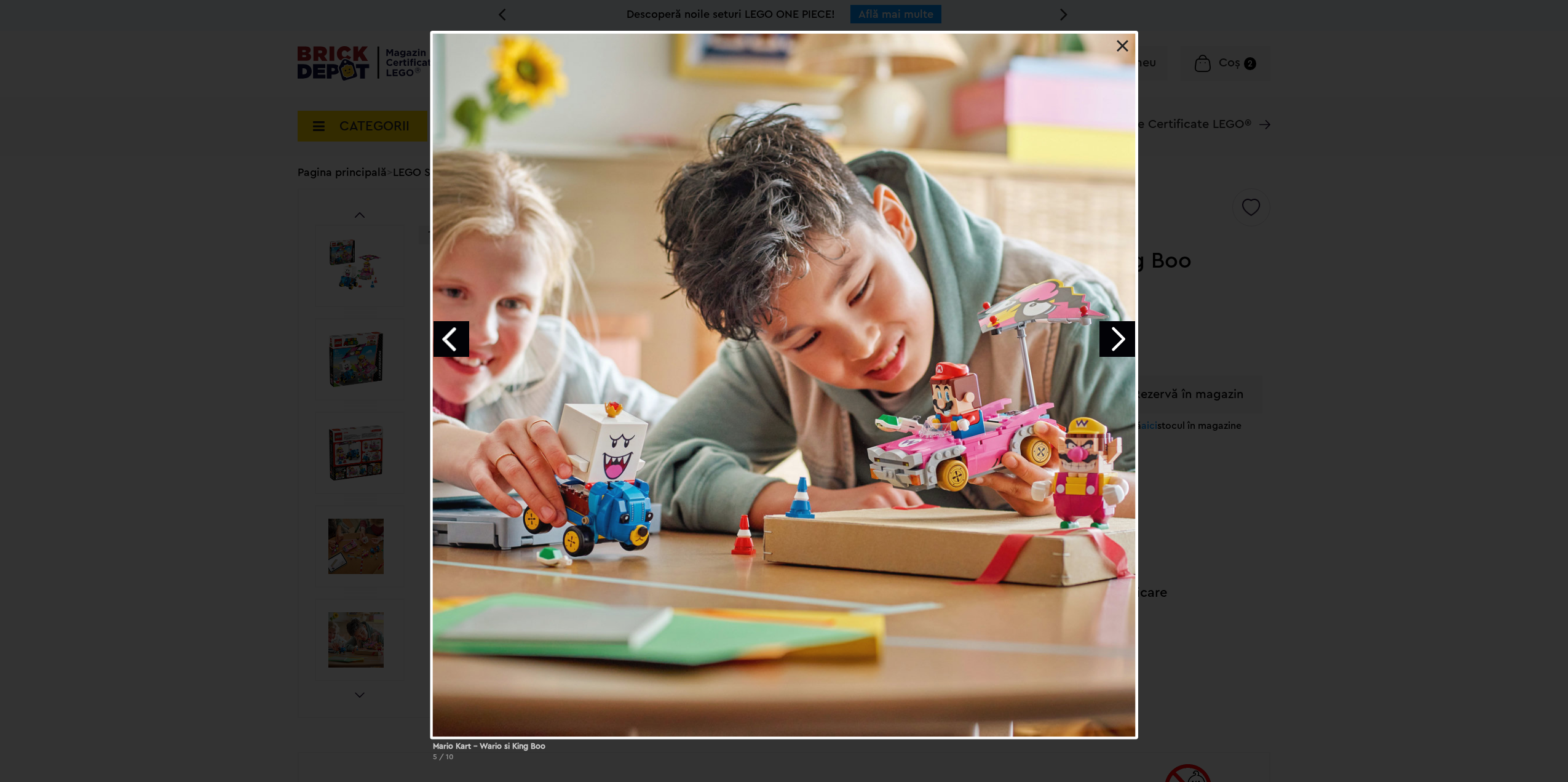 click on "Mario Kart – Wario si King Boo 5 / 10" at bounding box center (784, 401) 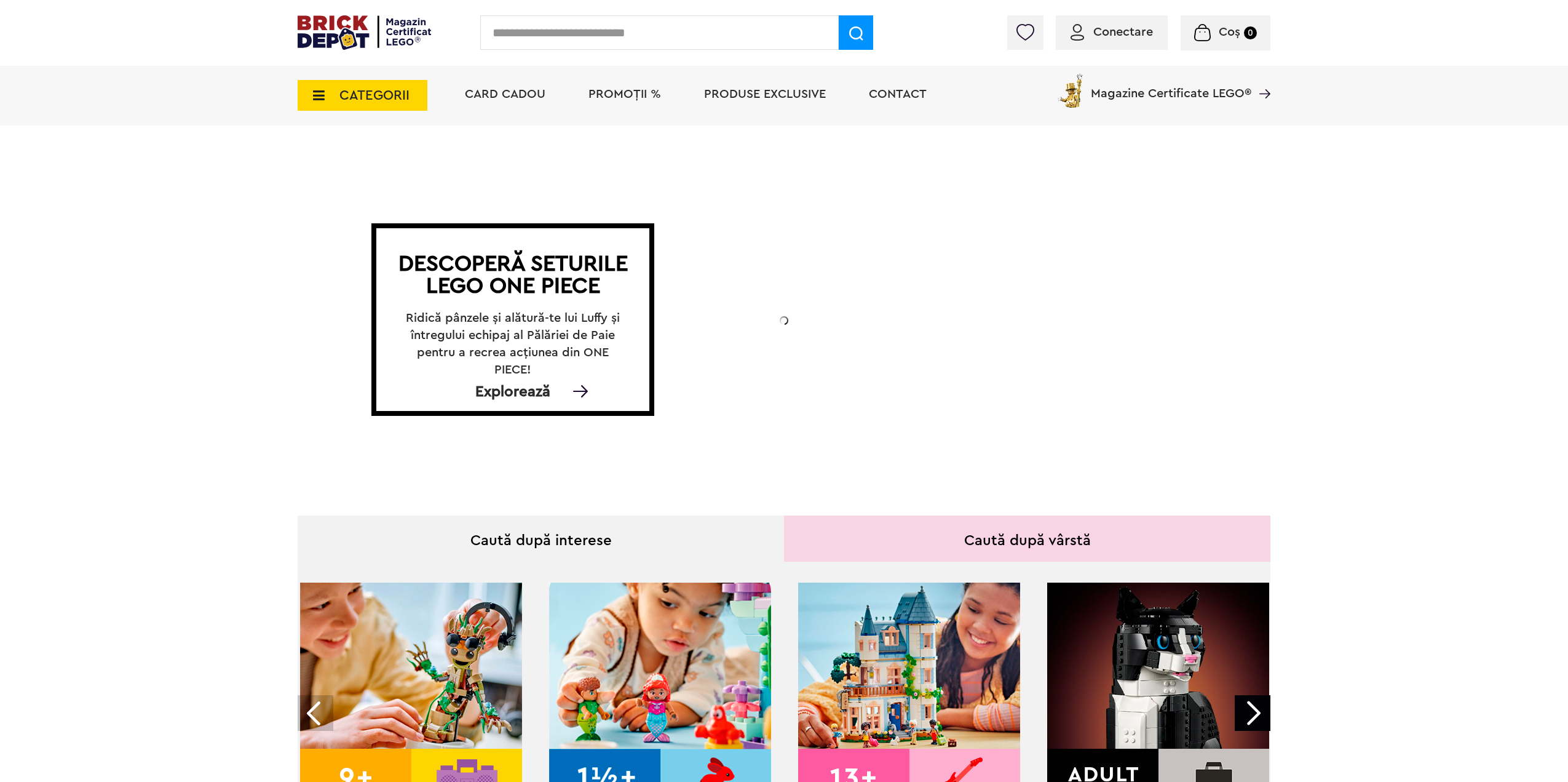 scroll, scrollTop: 0, scrollLeft: 0, axis: both 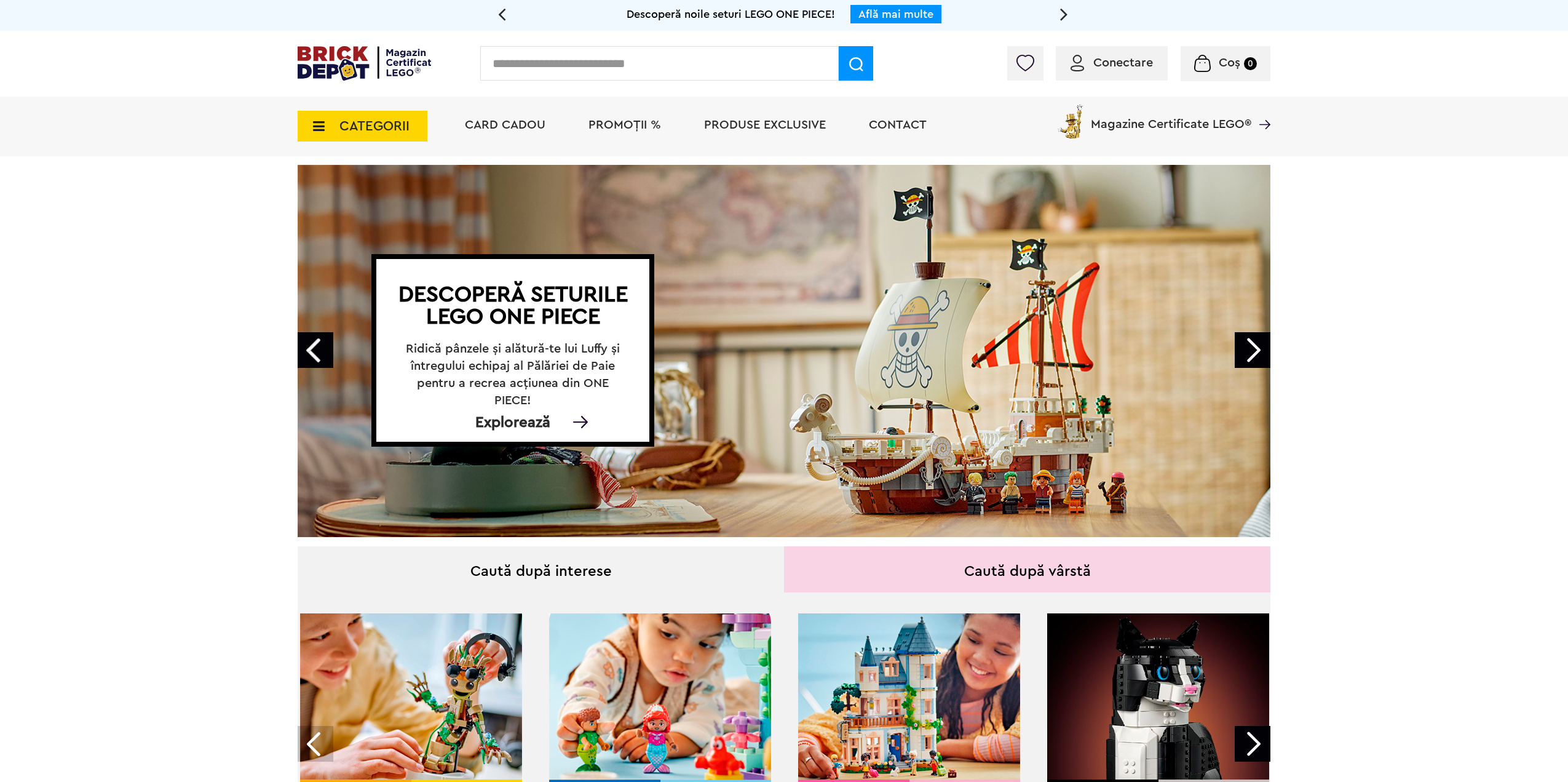 click on "Conectare" at bounding box center (1123, 63) 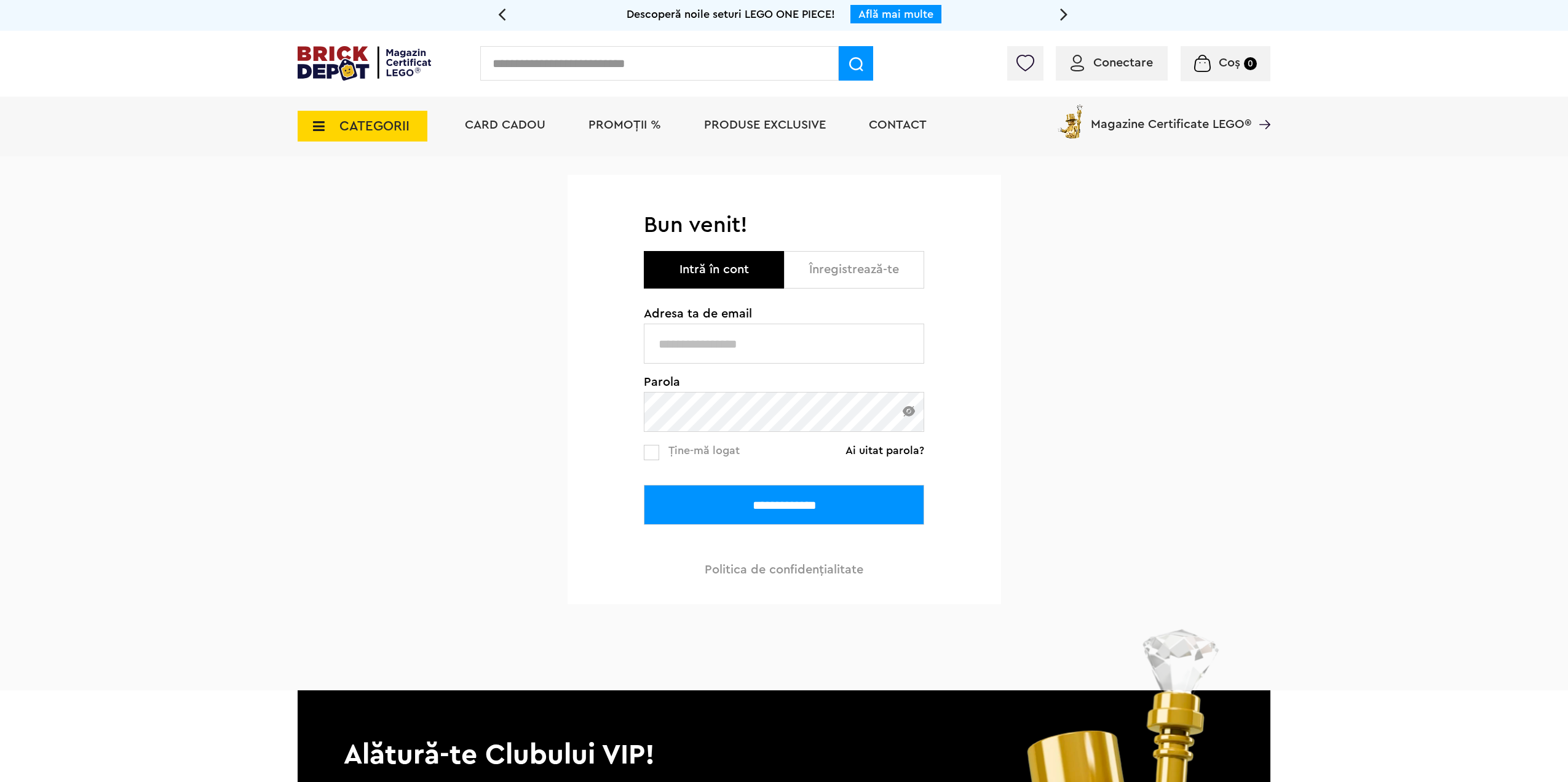 scroll, scrollTop: 0, scrollLeft: 0, axis: both 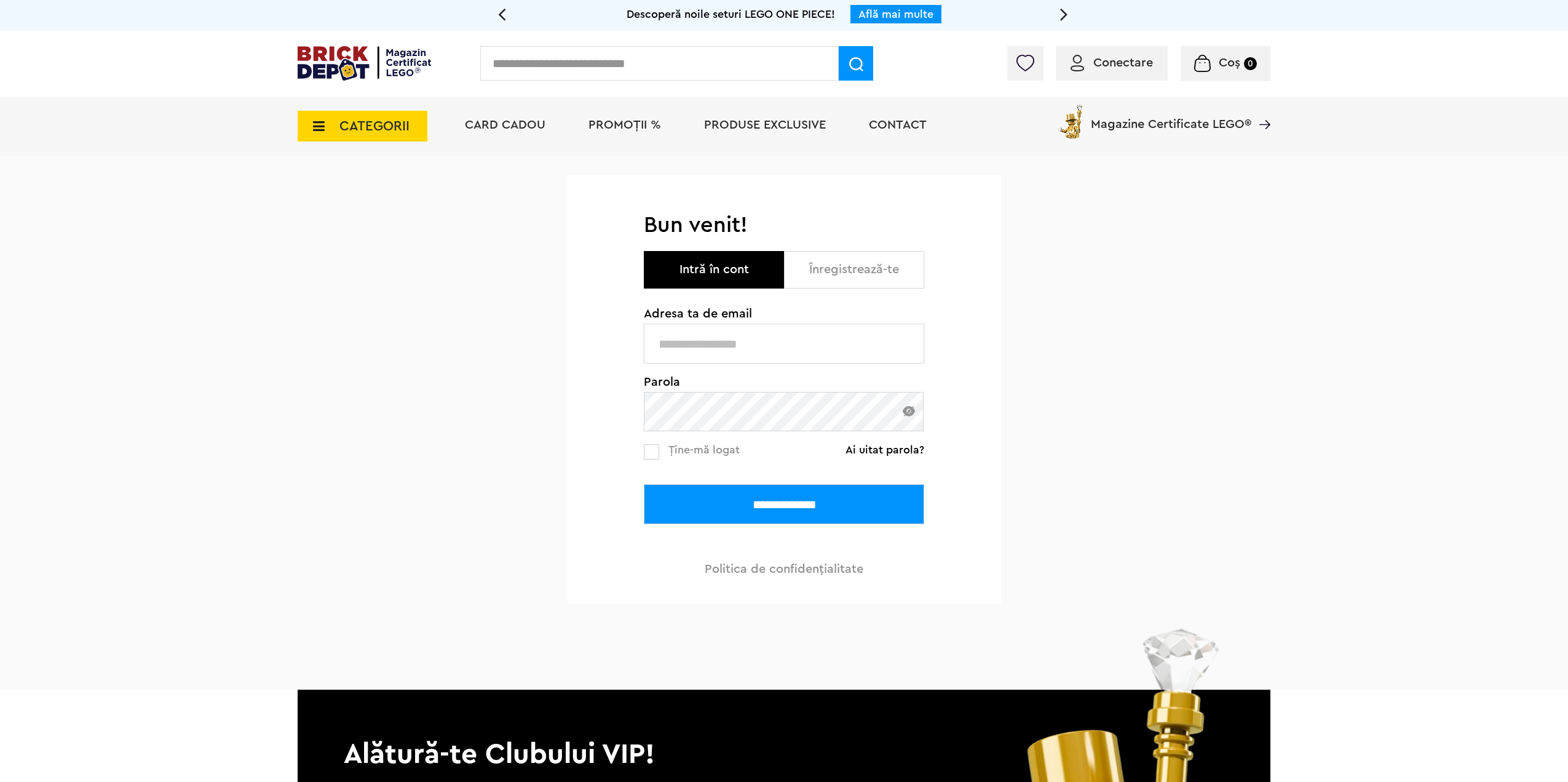 type on "**********" 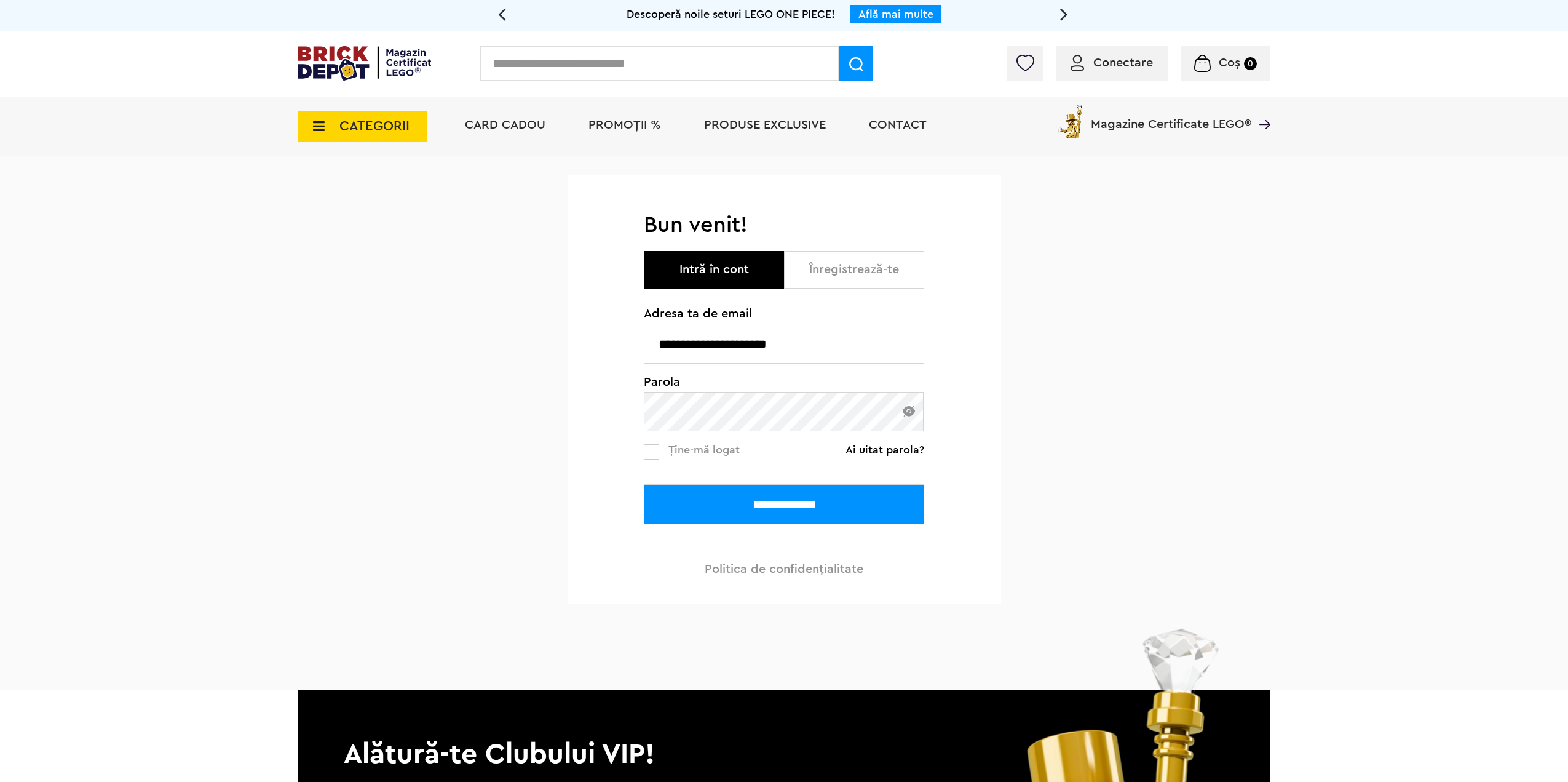 click on "**********" at bounding box center (784, 504) 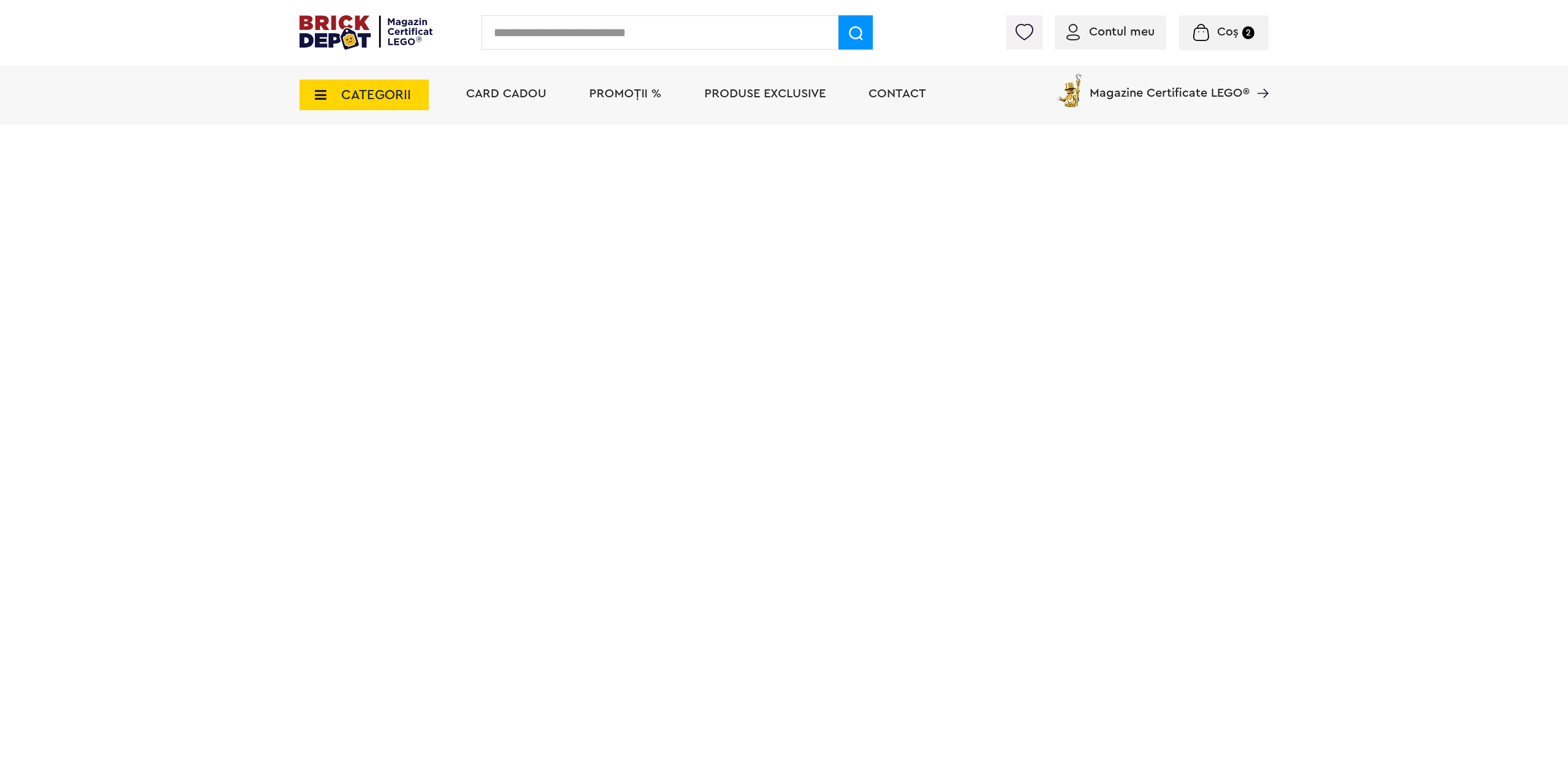 scroll, scrollTop: 0, scrollLeft: 0, axis: both 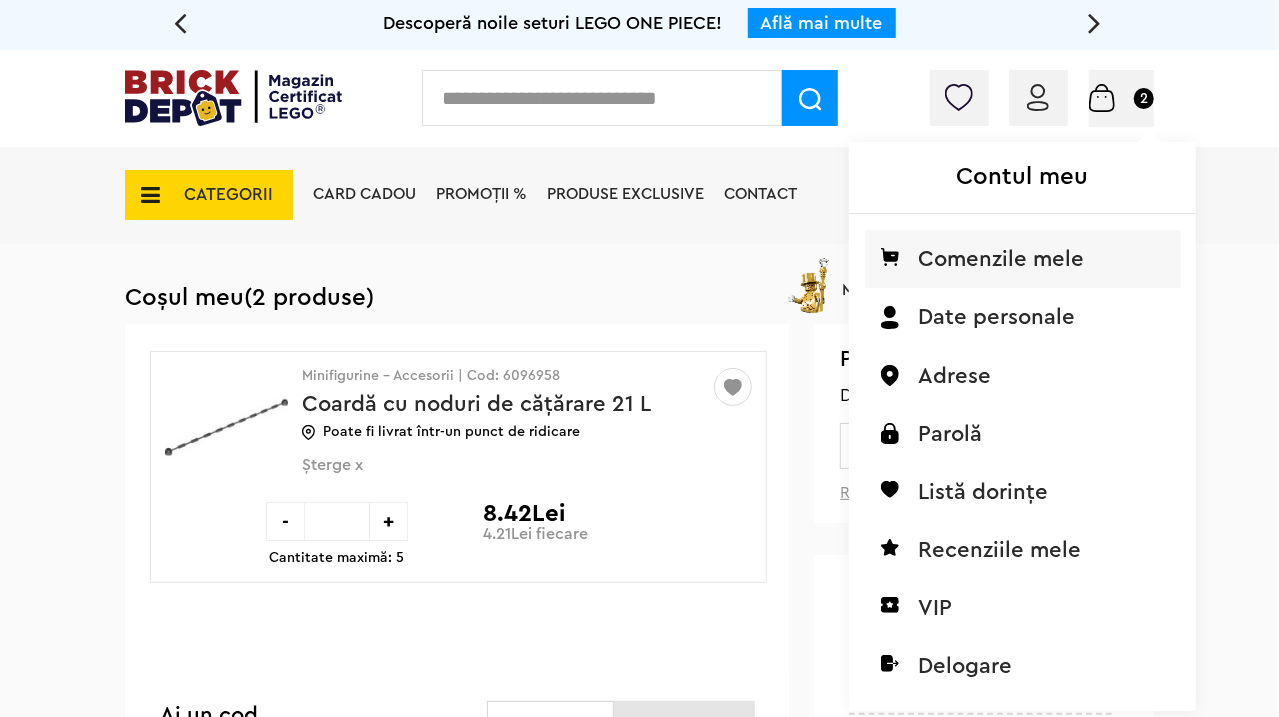 click on "Comenzile mele" at bounding box center [1023, 259] 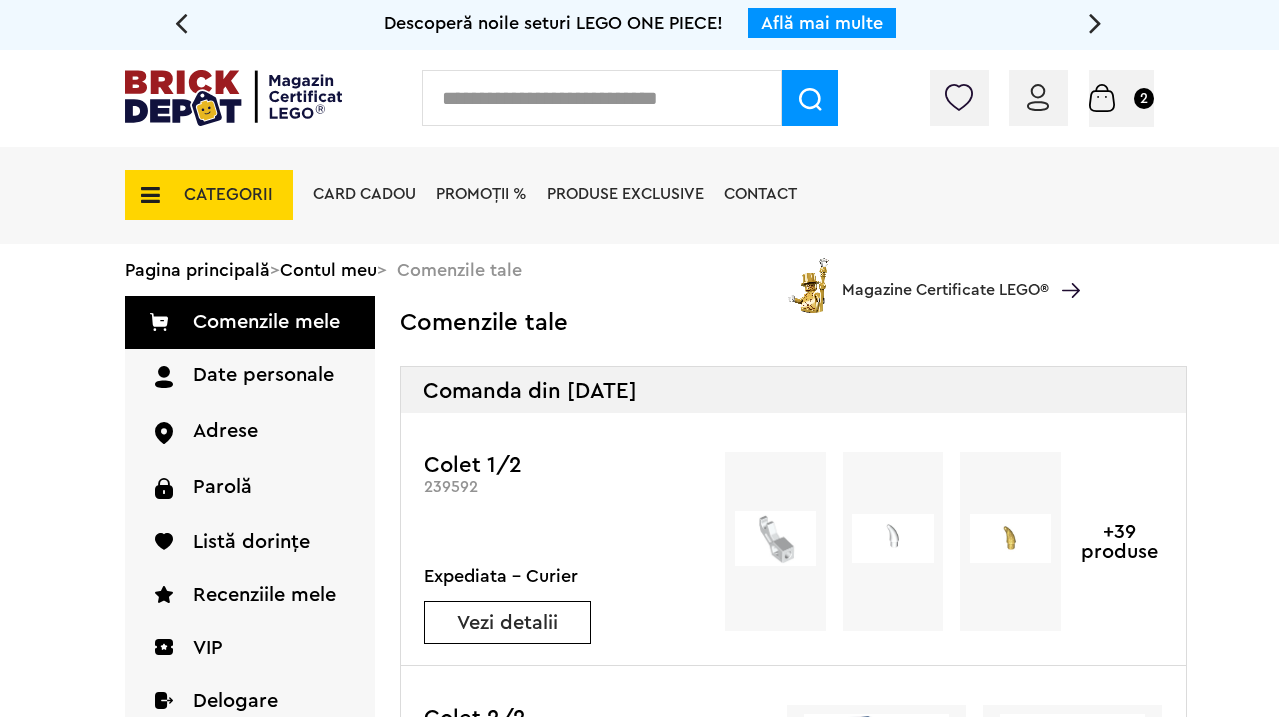 scroll, scrollTop: 0, scrollLeft: 0, axis: both 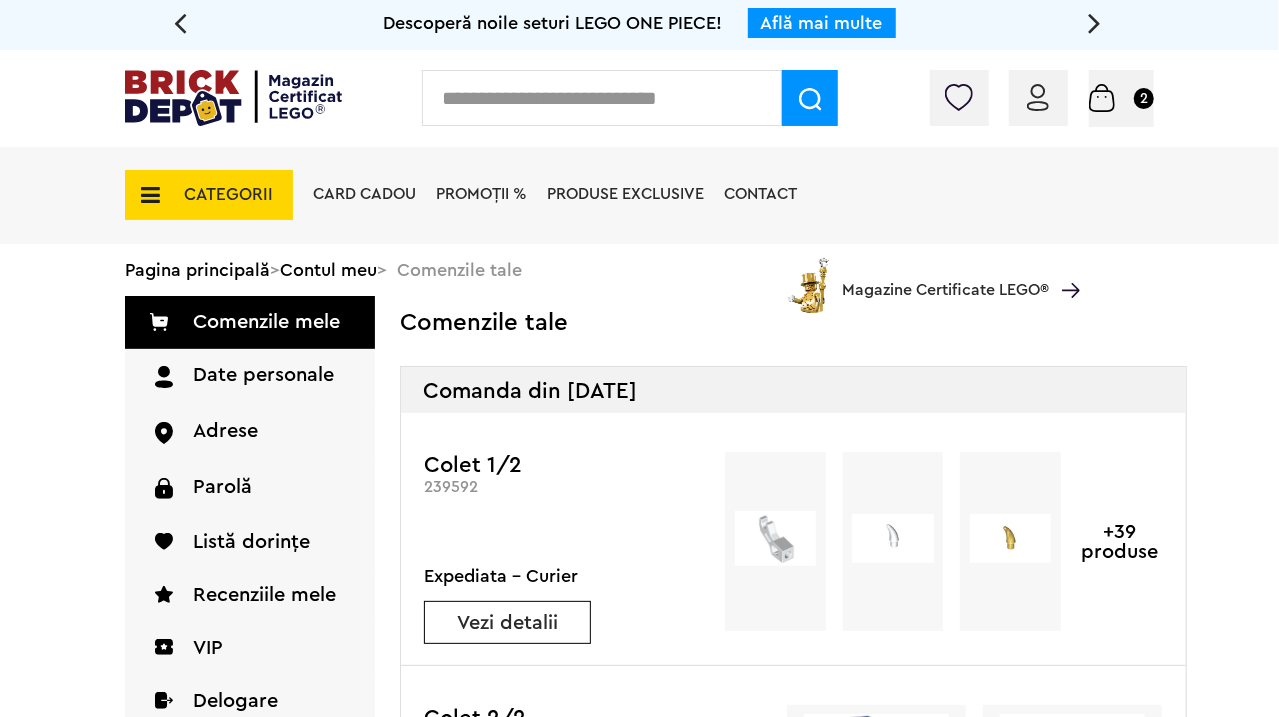 click on "Vezi detalii" at bounding box center [507, 623] 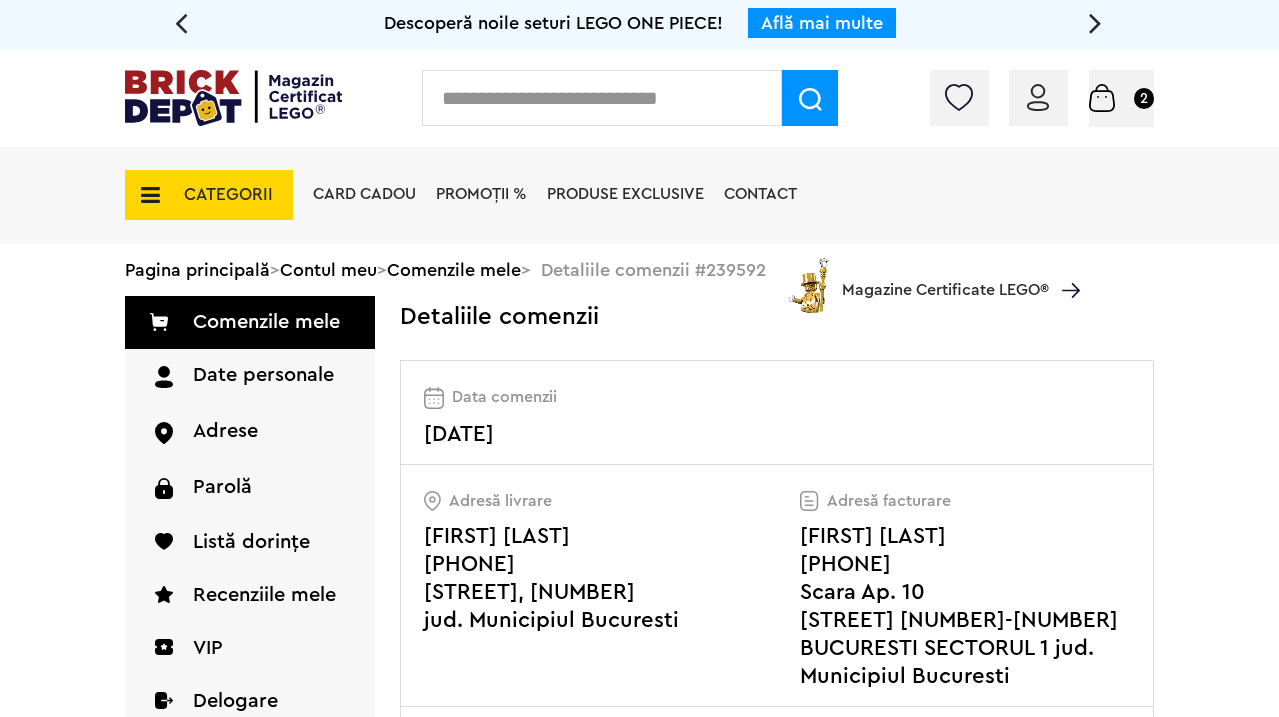 scroll, scrollTop: 0, scrollLeft: 0, axis: both 